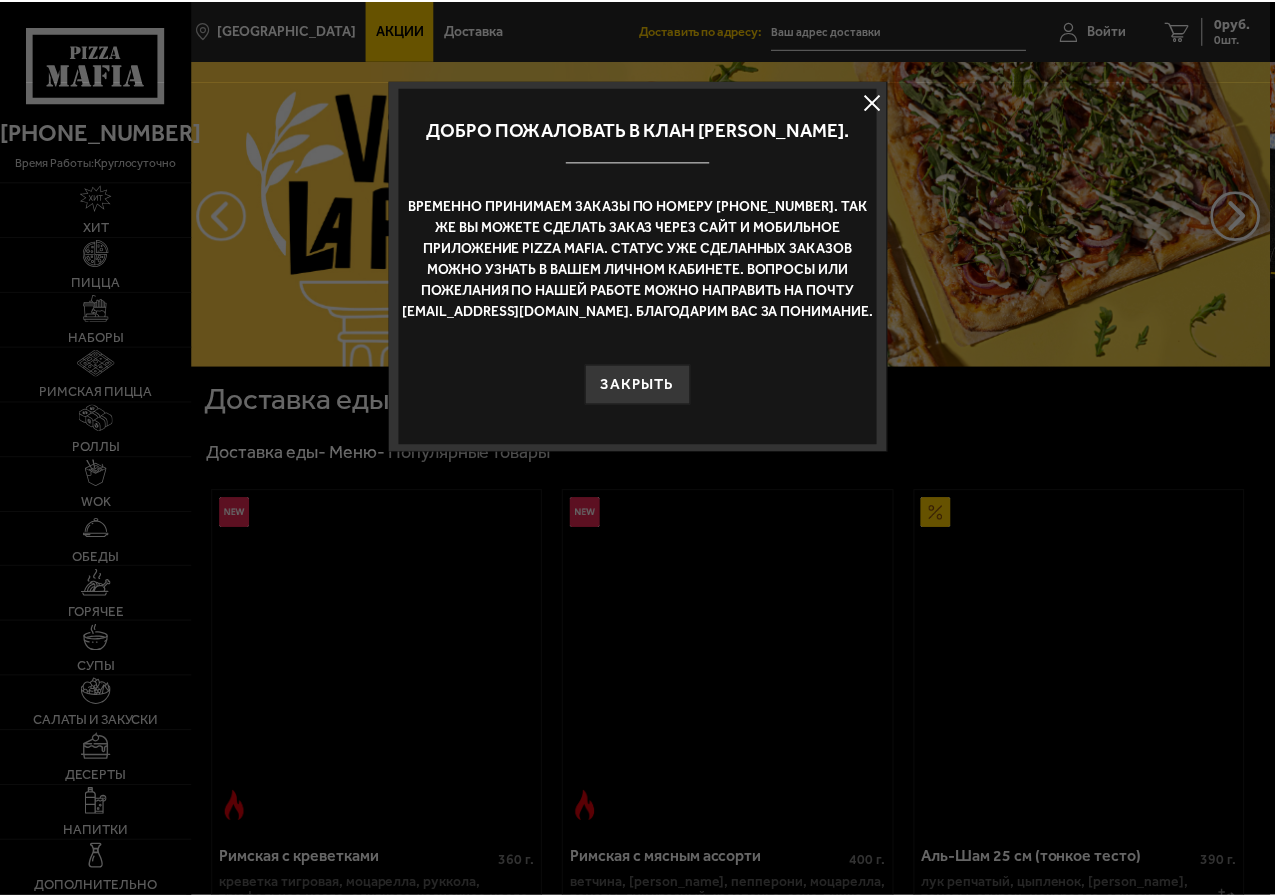 scroll, scrollTop: 0, scrollLeft: 0, axis: both 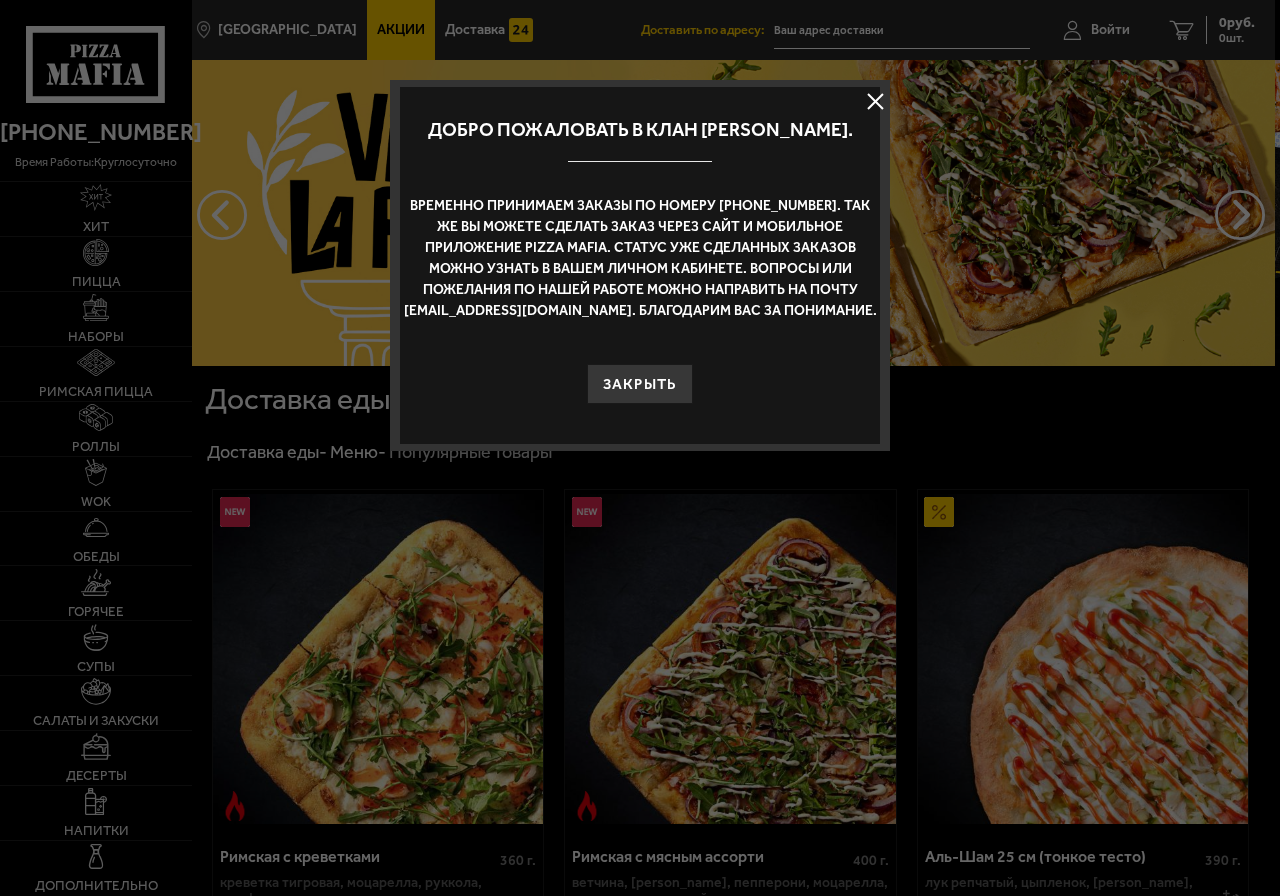 click at bounding box center [875, 101] 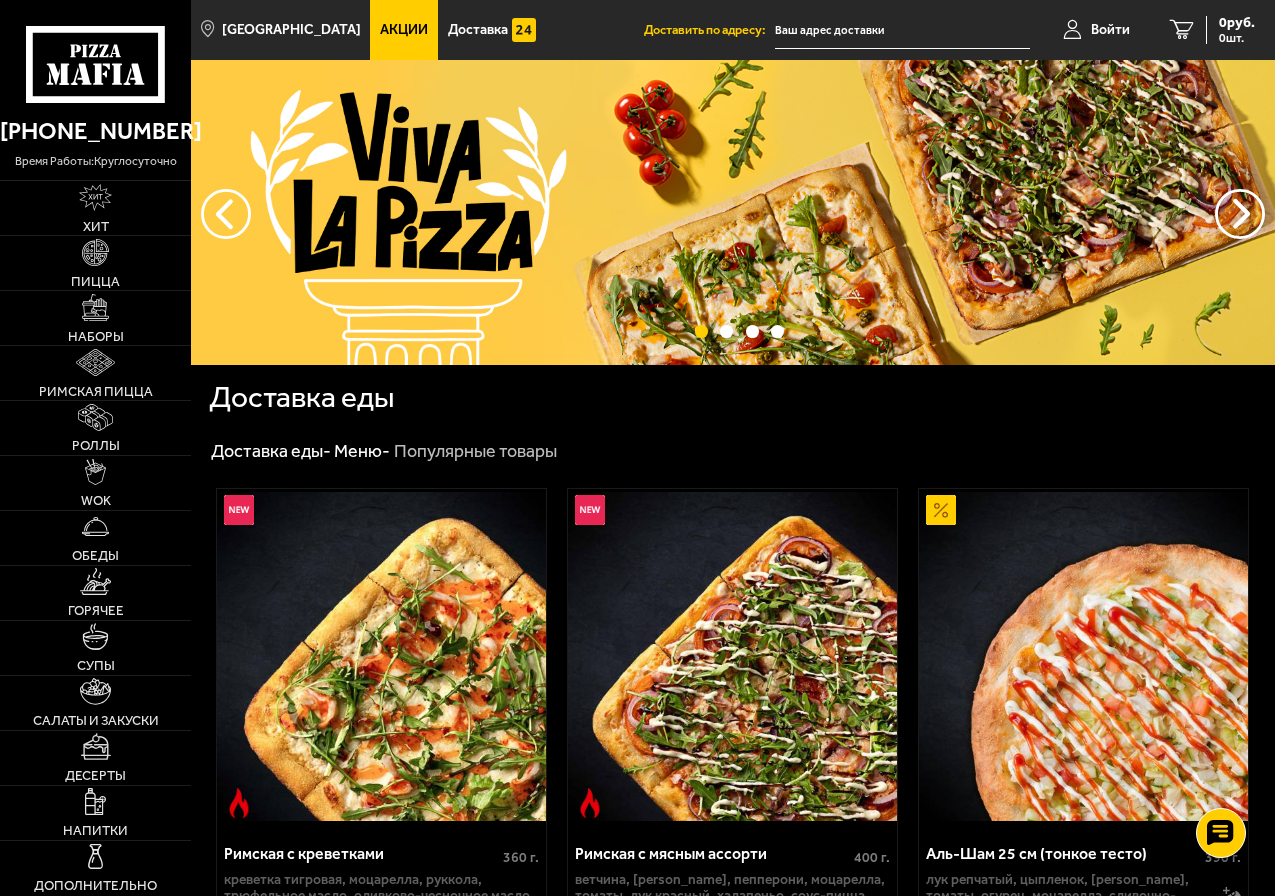 click on "Акции" at bounding box center [404, 30] 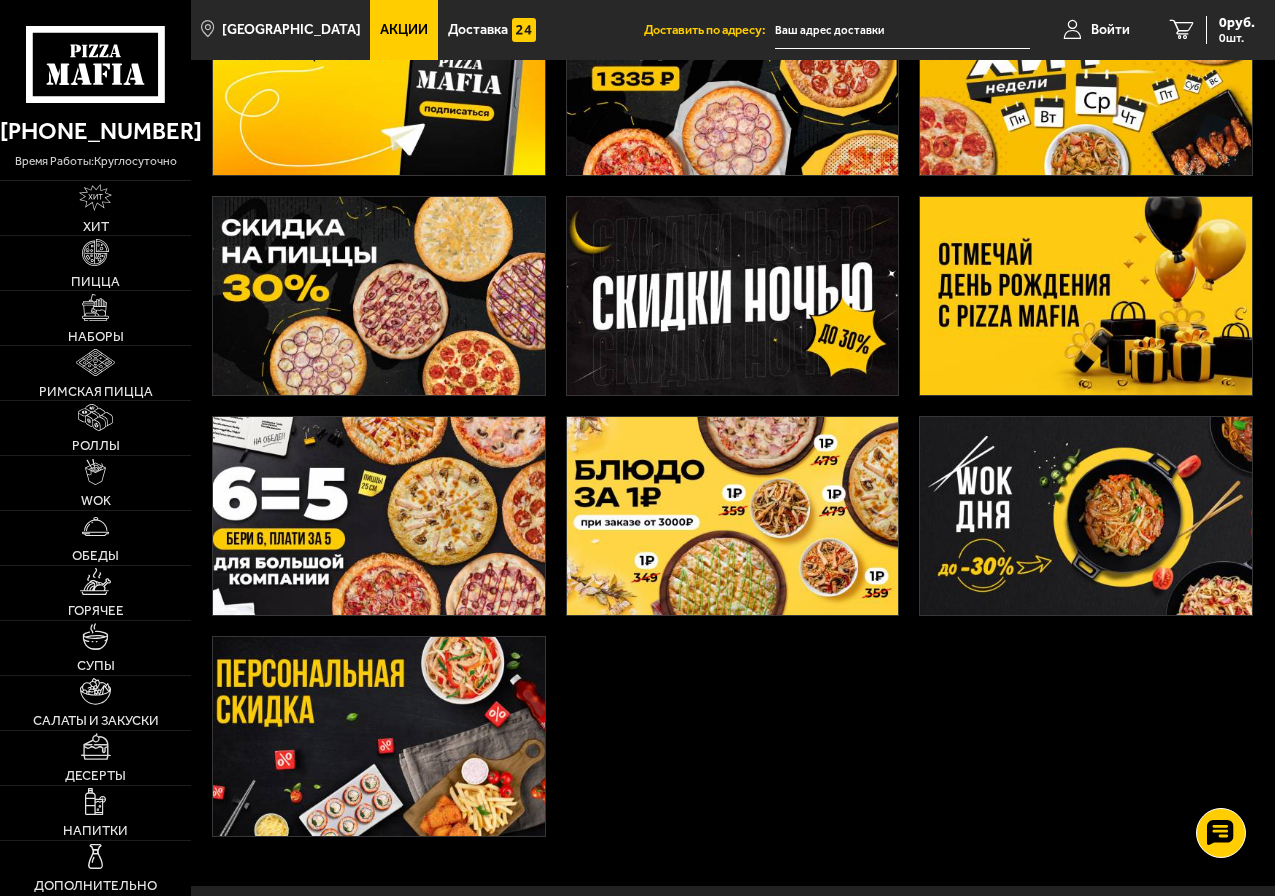 scroll, scrollTop: 300, scrollLeft: 0, axis: vertical 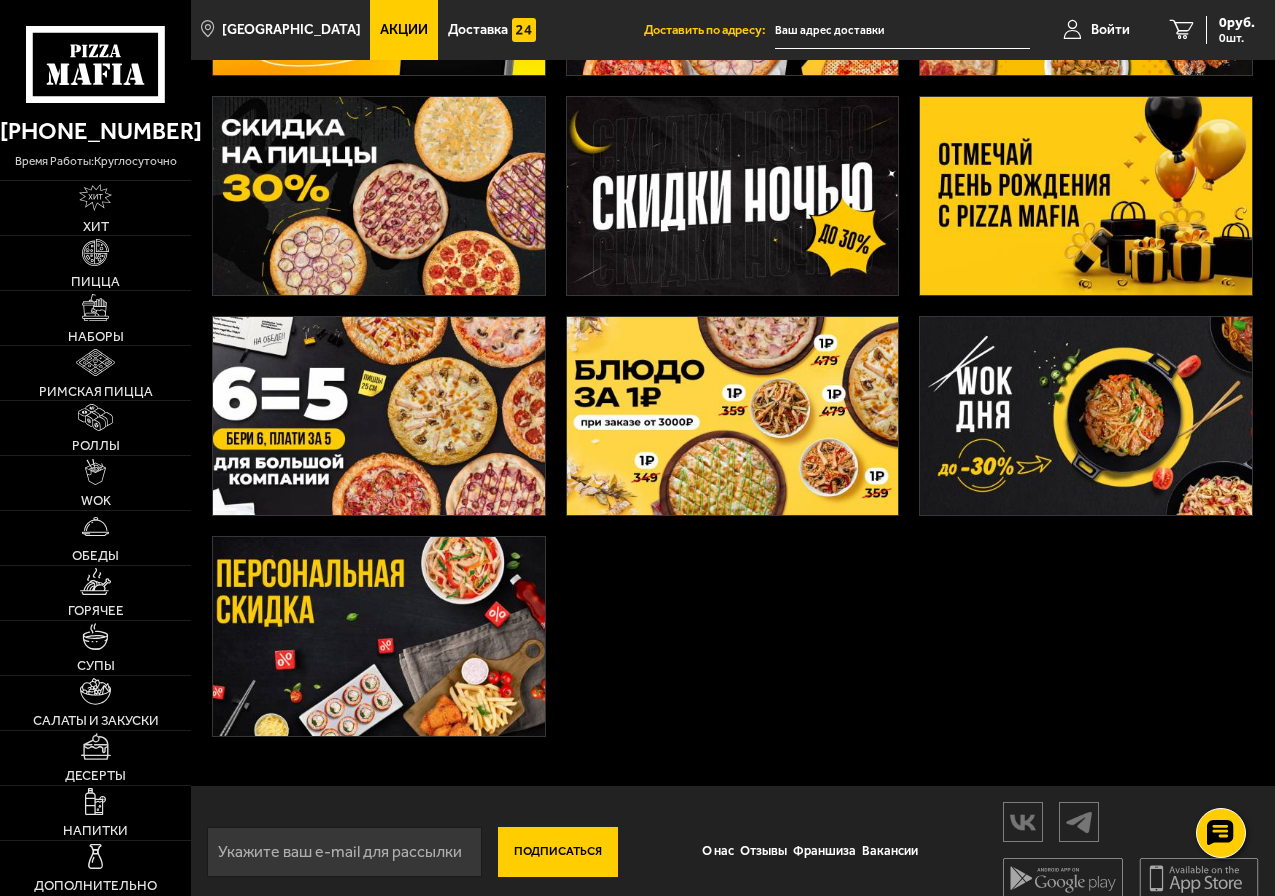click at bounding box center [1086, 196] 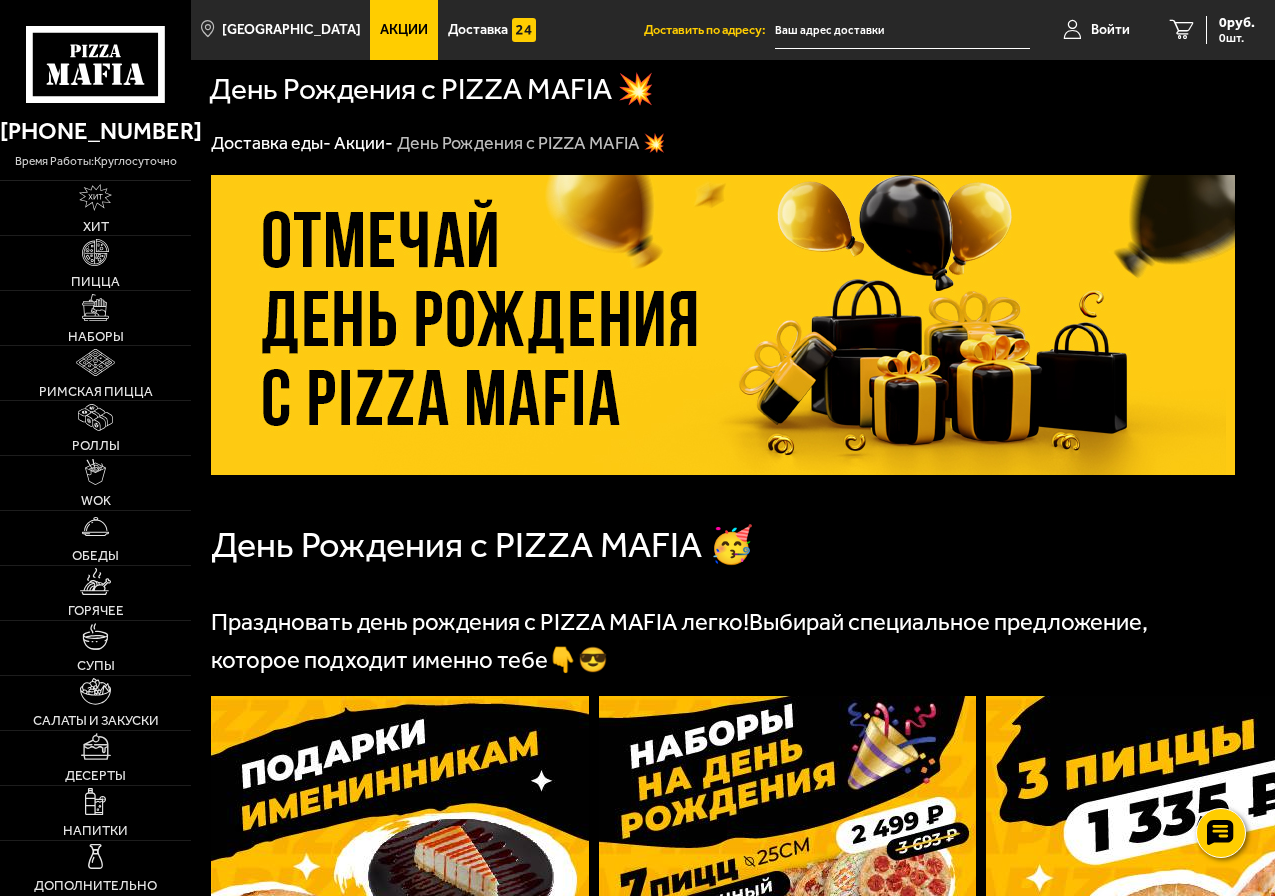 click on "День Рождения с PIZZA MAFIA 🥳" at bounding box center [723, 544] 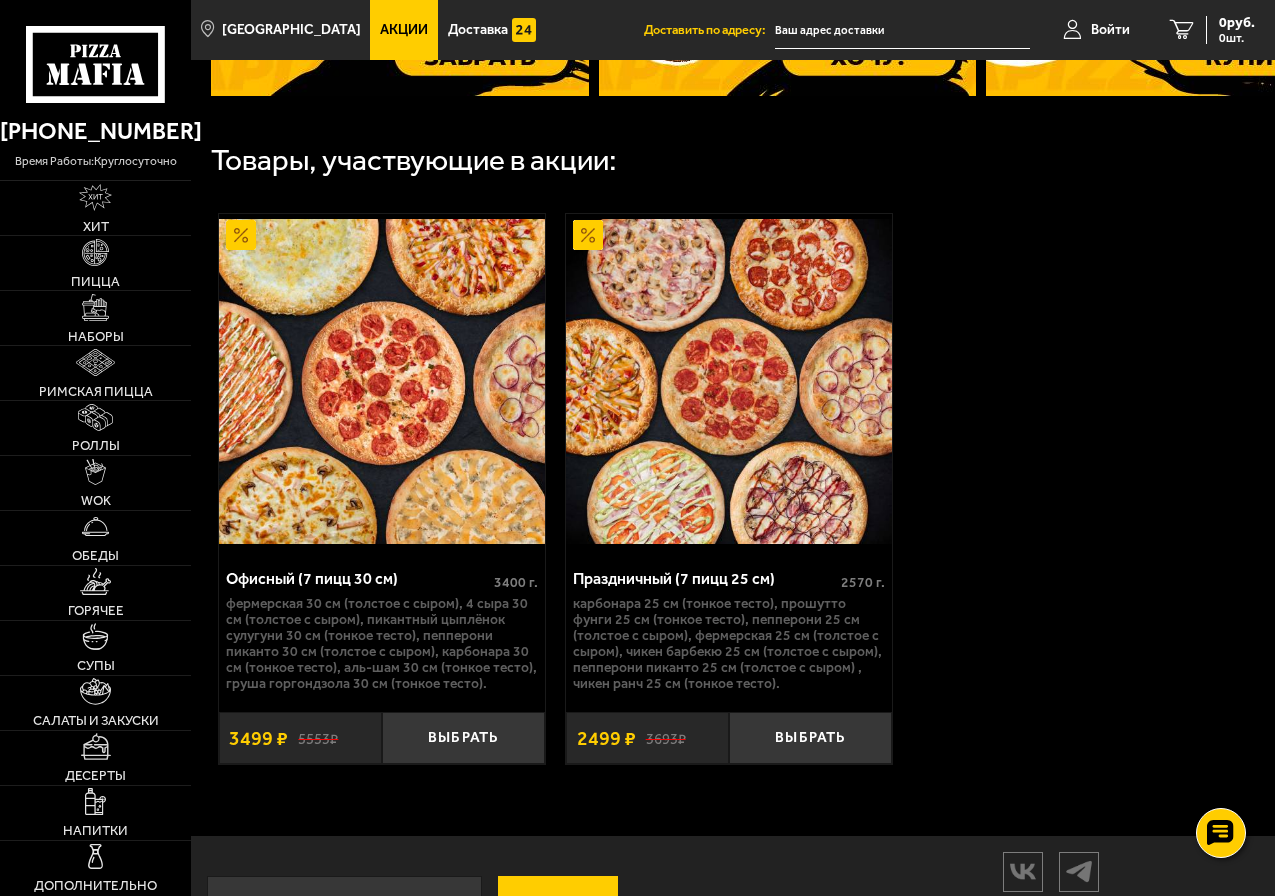 scroll, scrollTop: 1000, scrollLeft: 0, axis: vertical 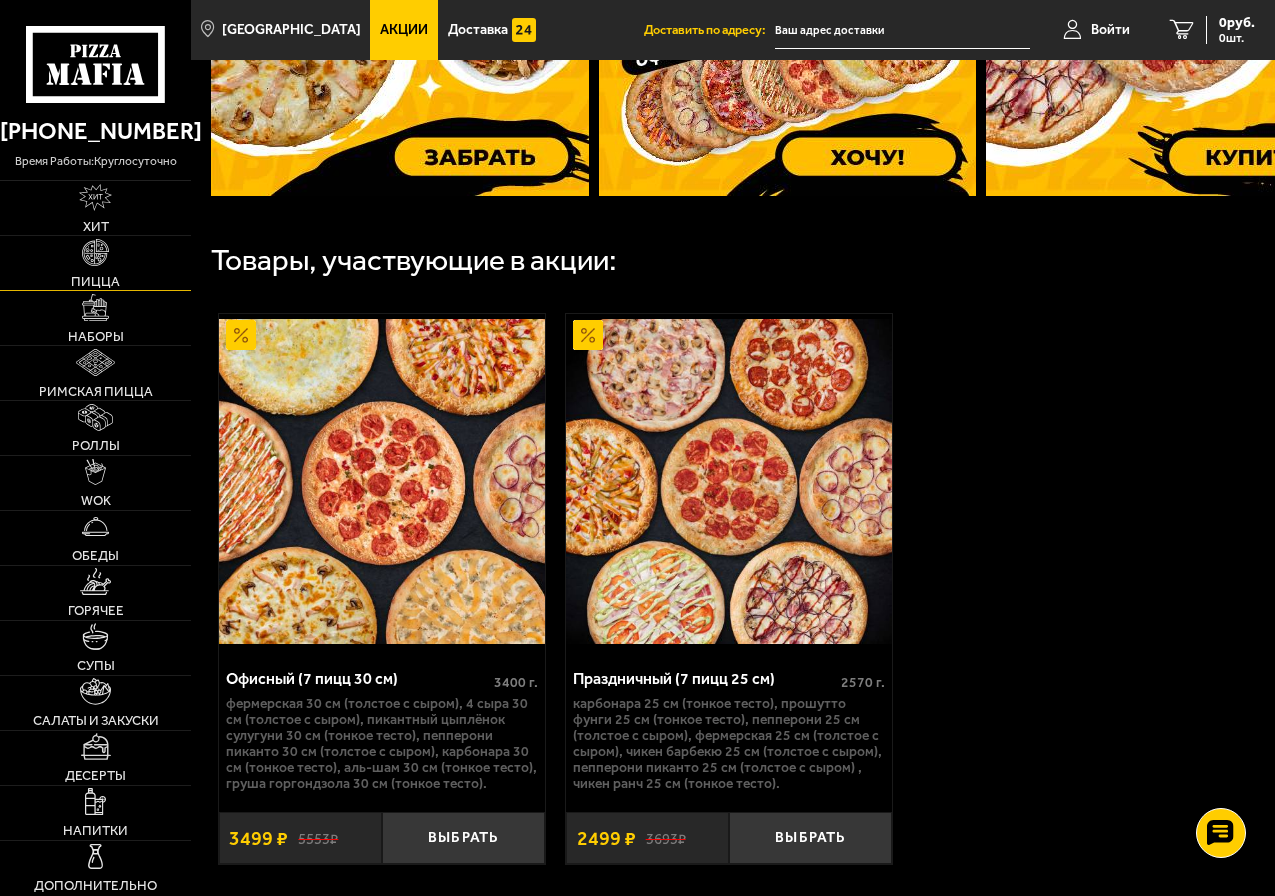 click at bounding box center [95, 252] 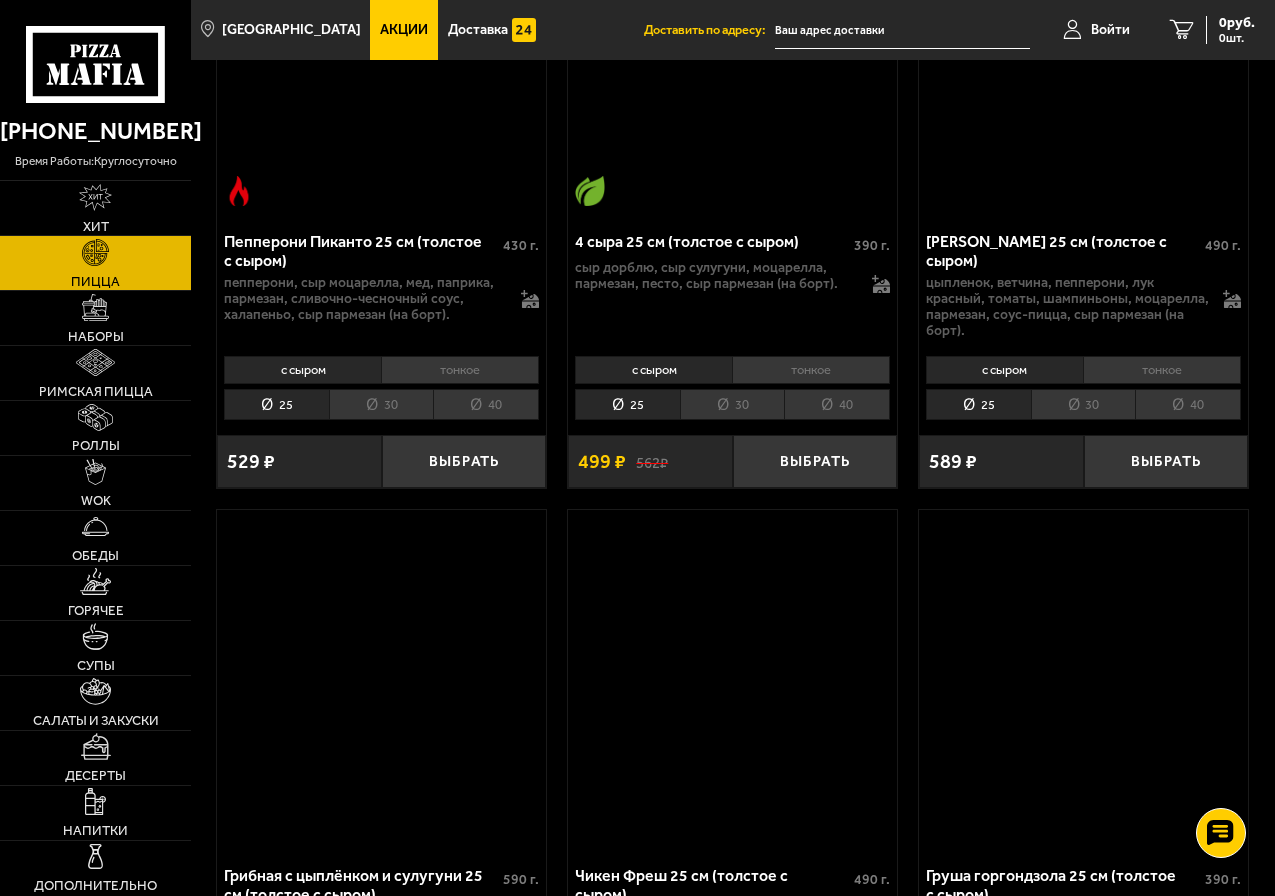 scroll, scrollTop: 0, scrollLeft: 0, axis: both 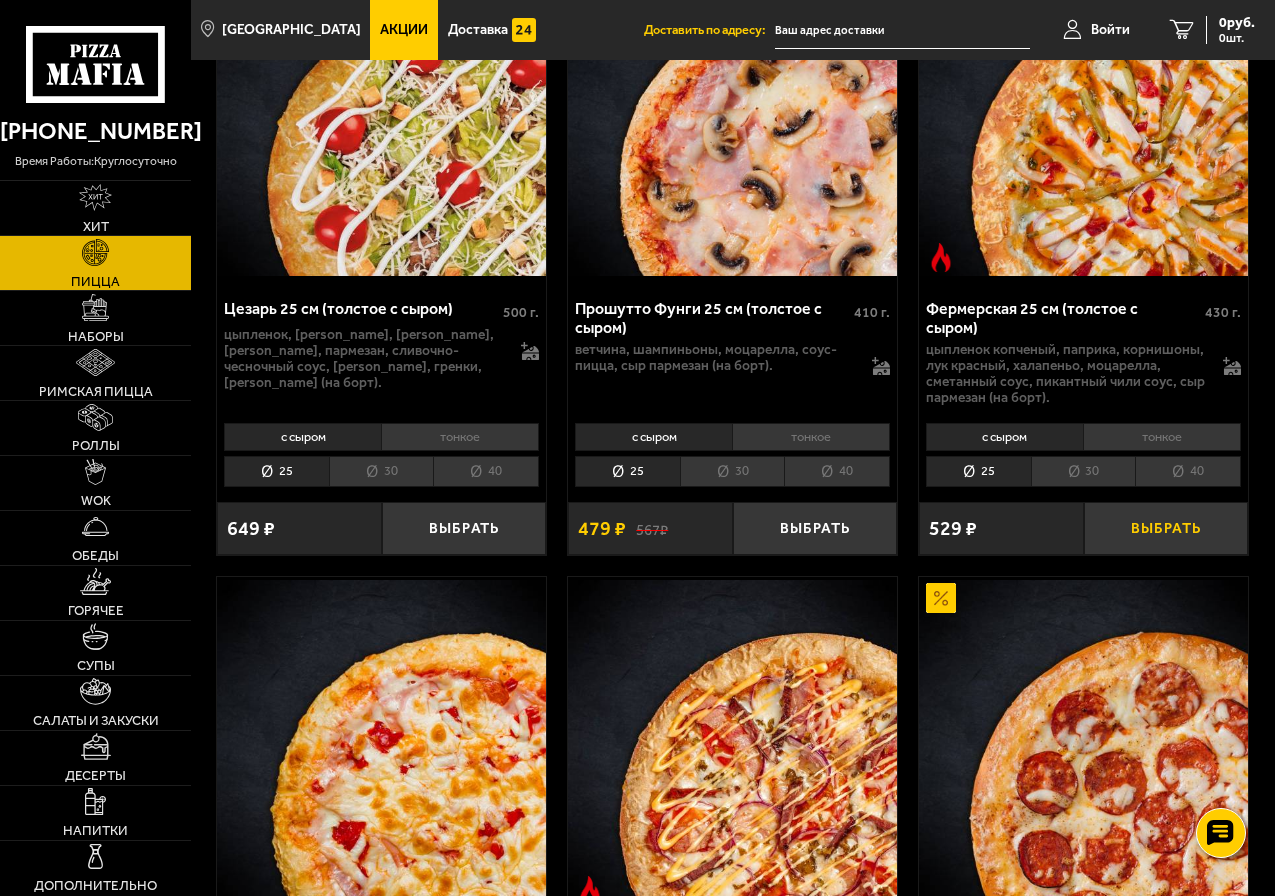 click on "Выбрать" at bounding box center (1166, 528) 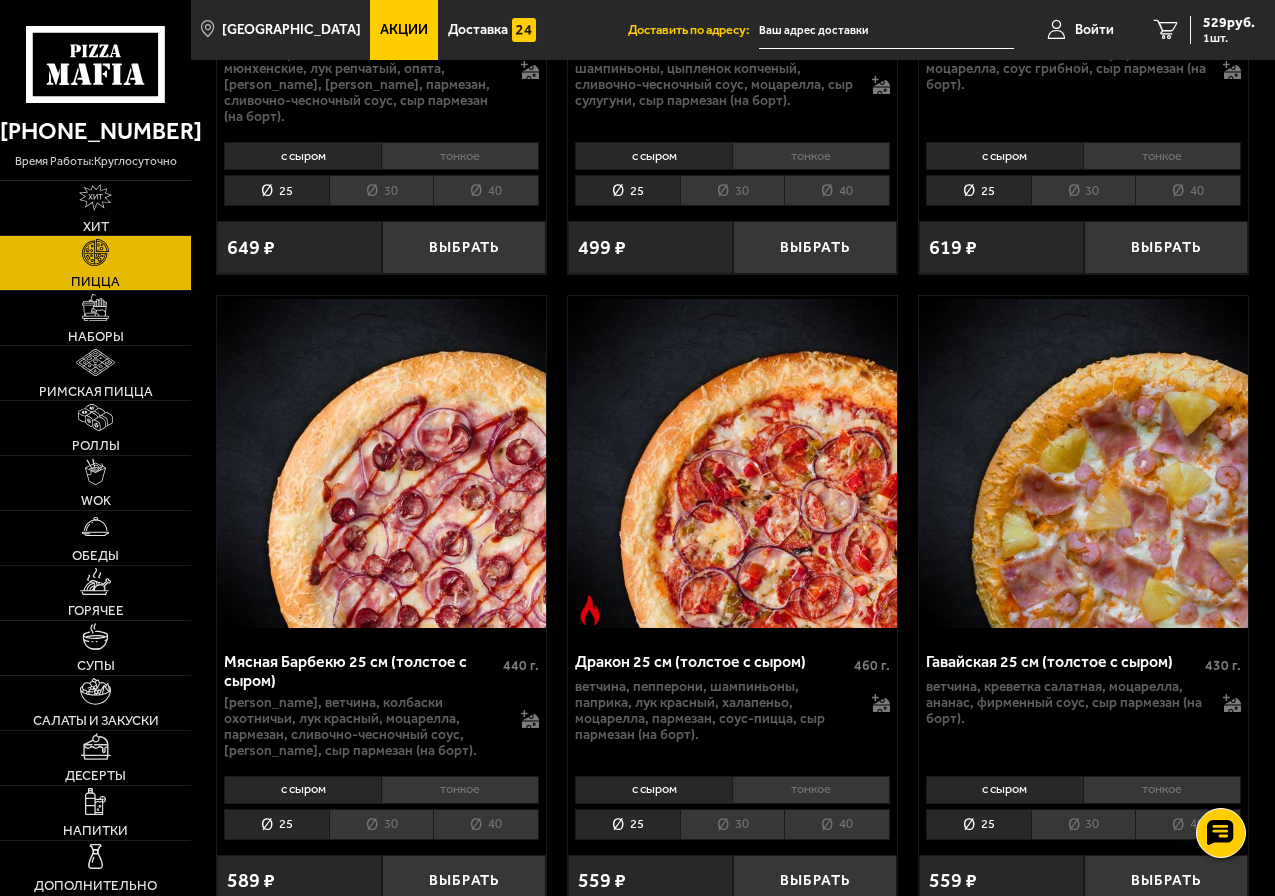 scroll, scrollTop: 5200, scrollLeft: 0, axis: vertical 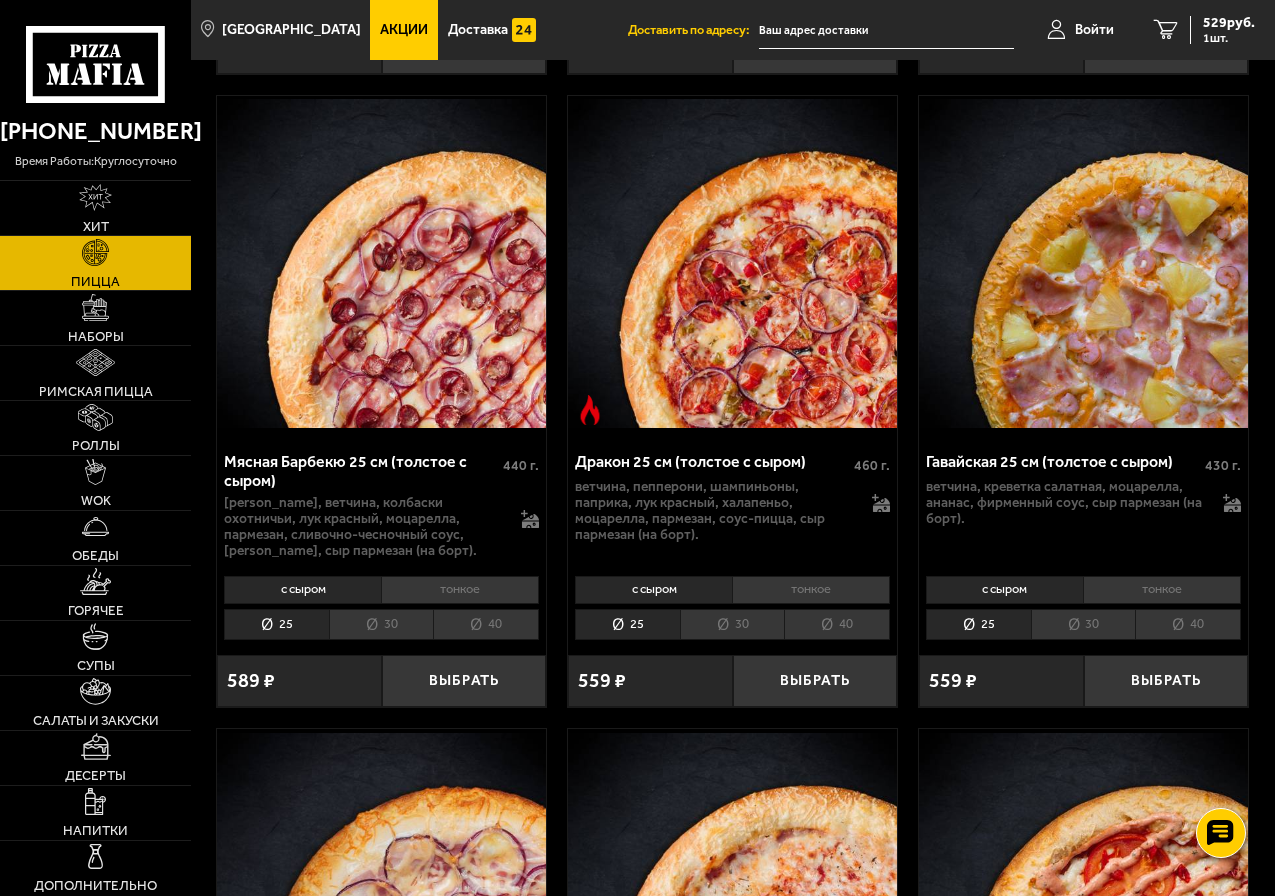 click on "30" at bounding box center (732, 624) 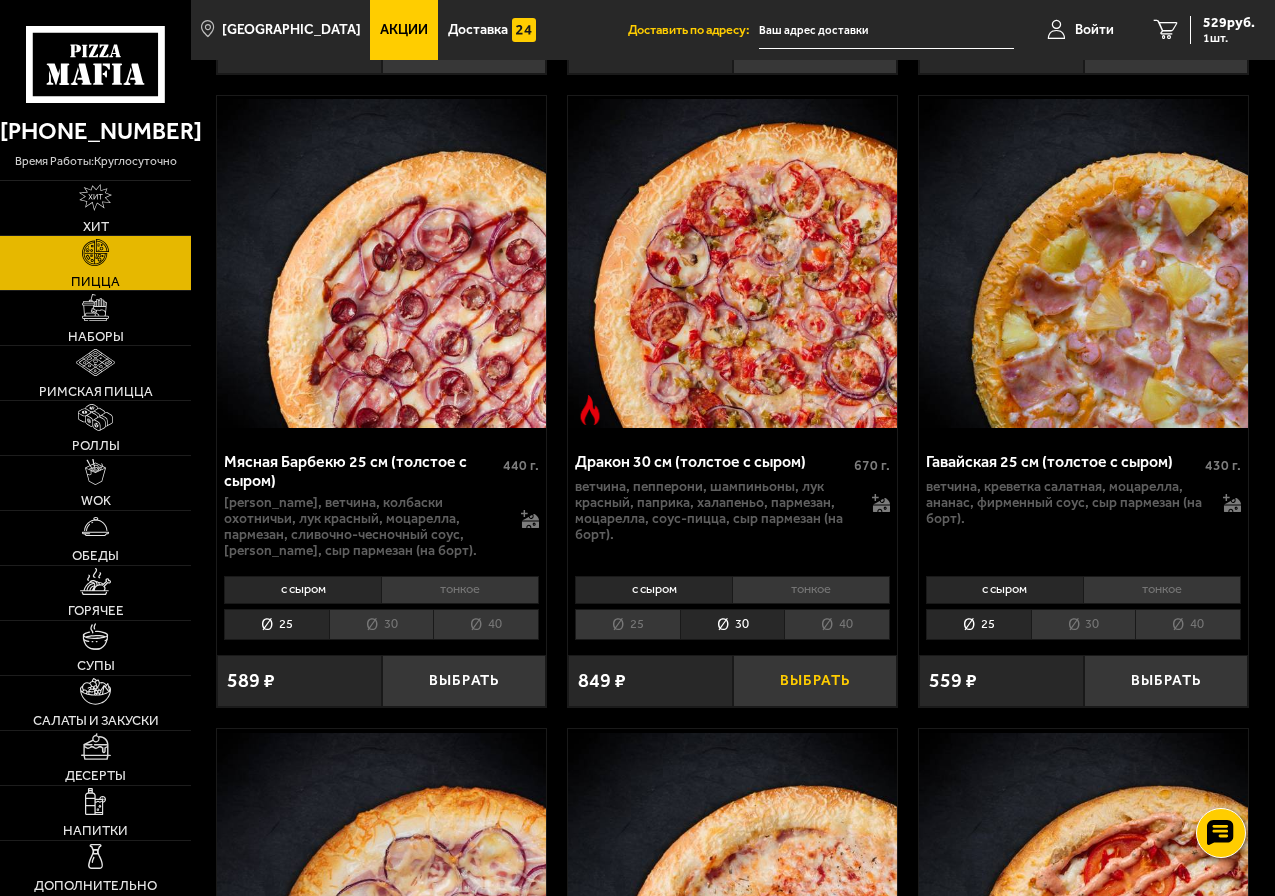 click on "Выбрать" at bounding box center [815, 681] 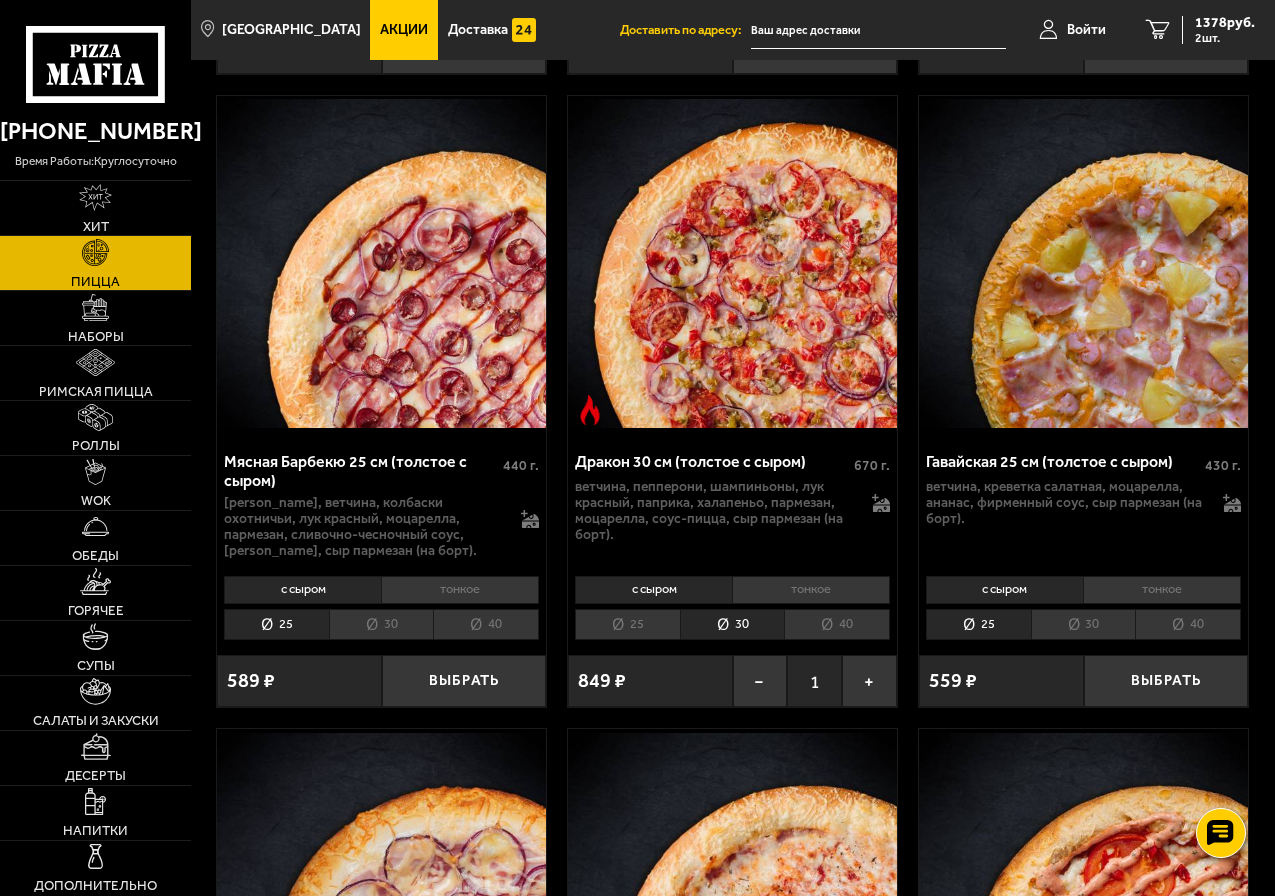 click on "30" at bounding box center (381, 624) 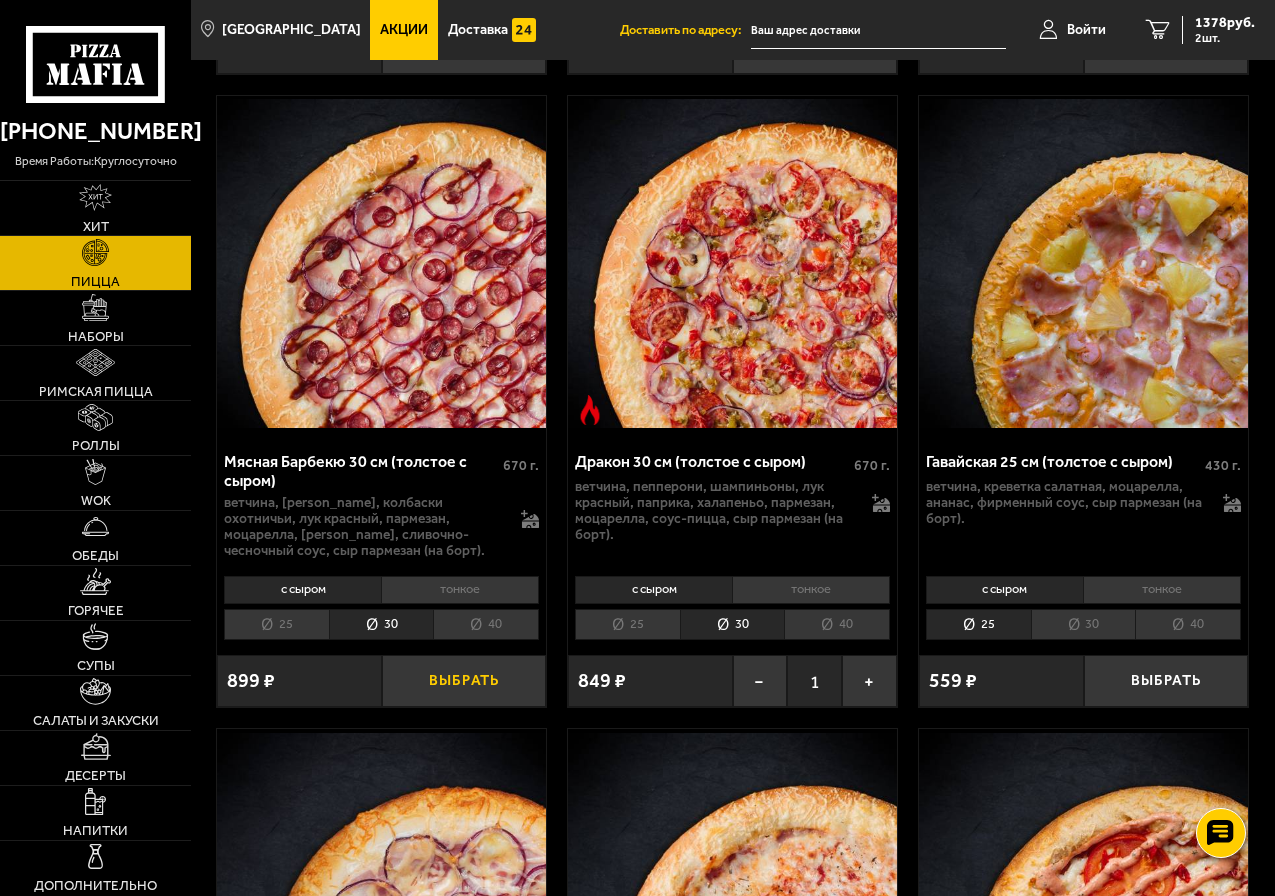 click on "Выбрать" at bounding box center [464, 681] 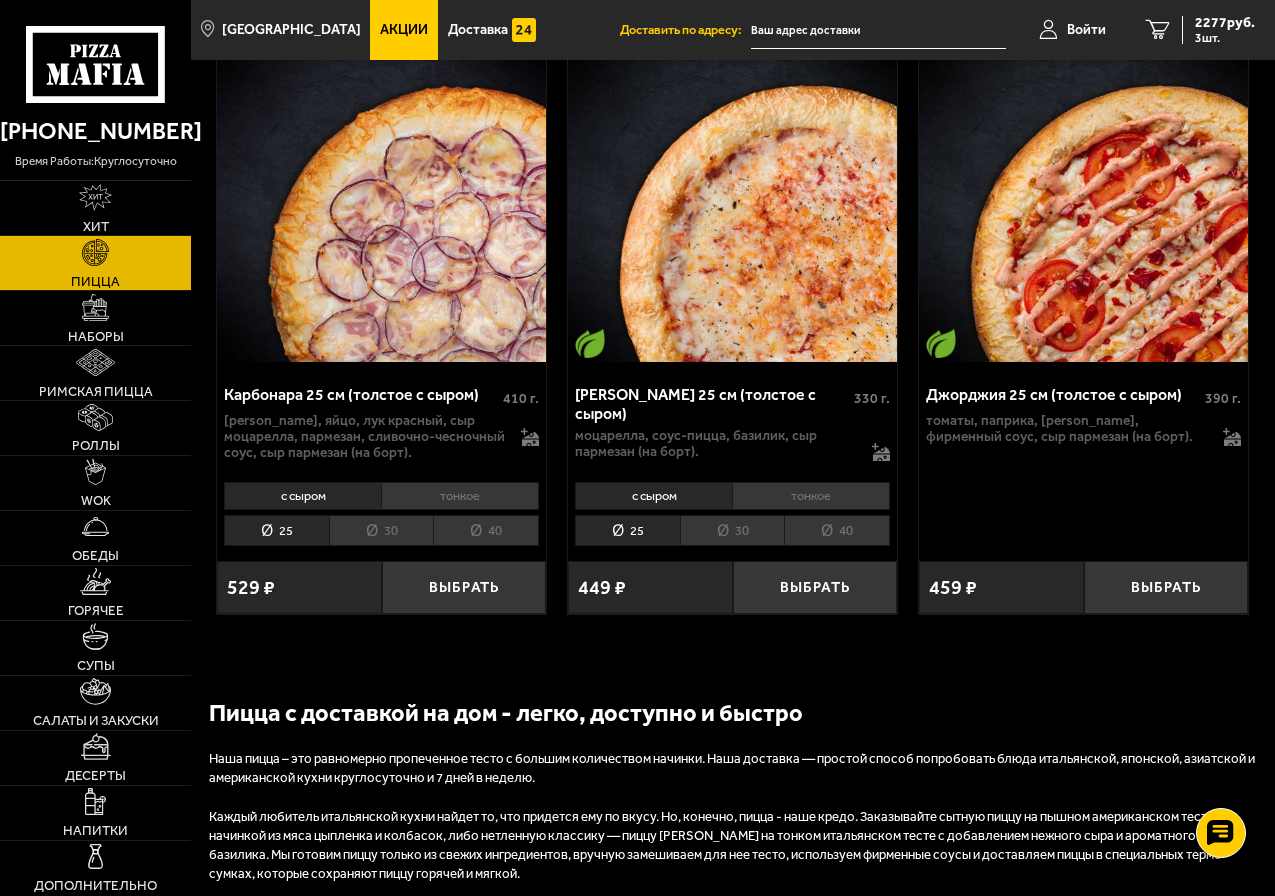 scroll, scrollTop: 5500, scrollLeft: 0, axis: vertical 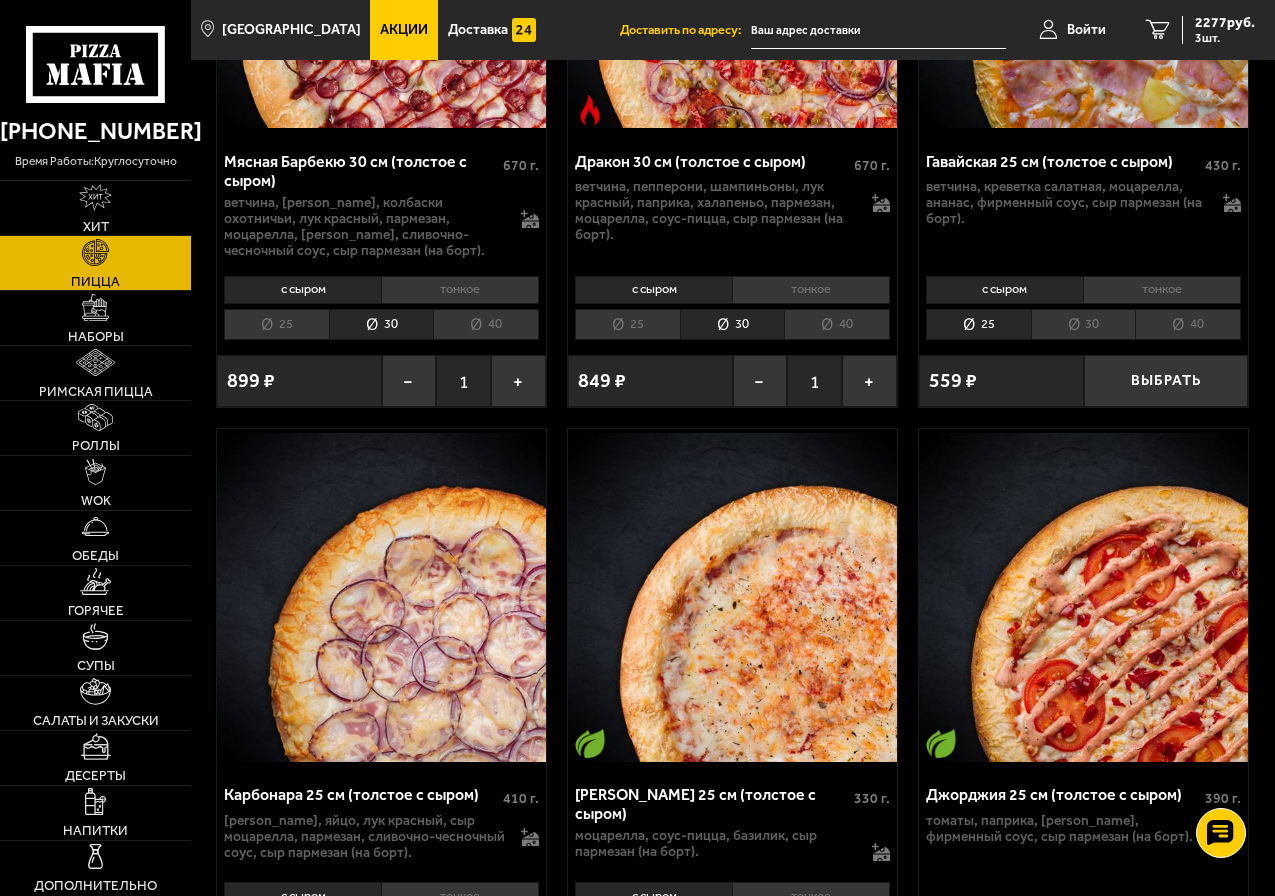 click on "25" at bounding box center (276, 324) 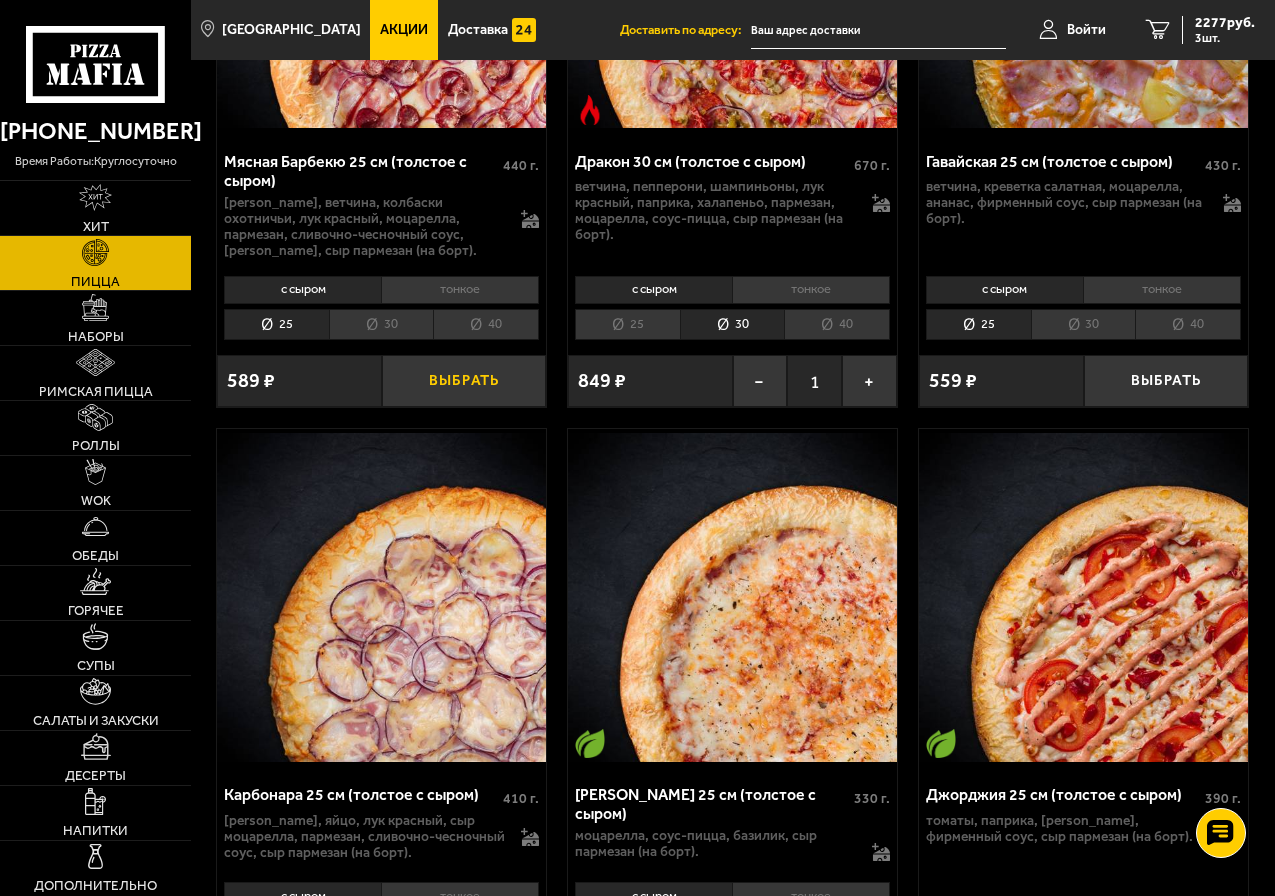 click on "Выбрать" at bounding box center [464, 381] 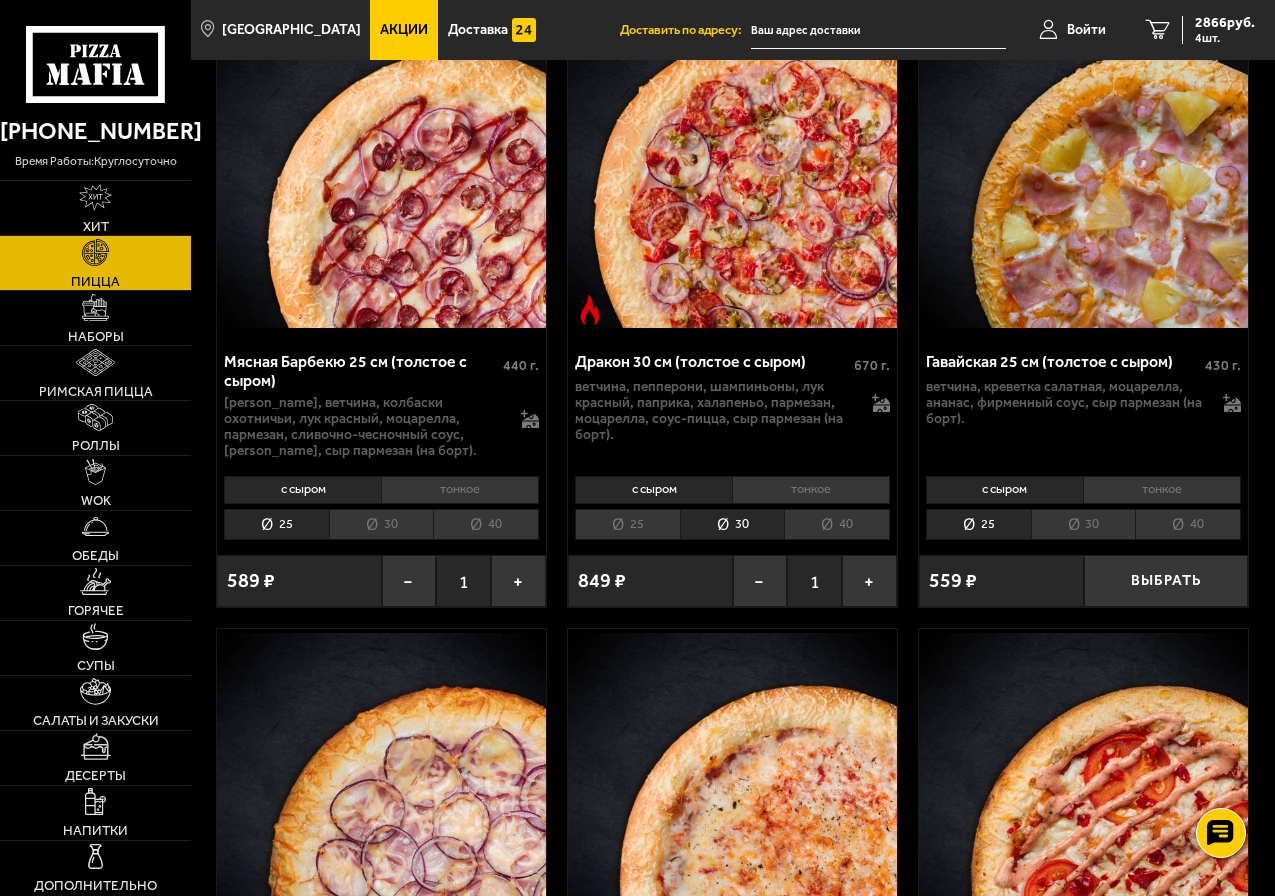 scroll, scrollTop: 5200, scrollLeft: 0, axis: vertical 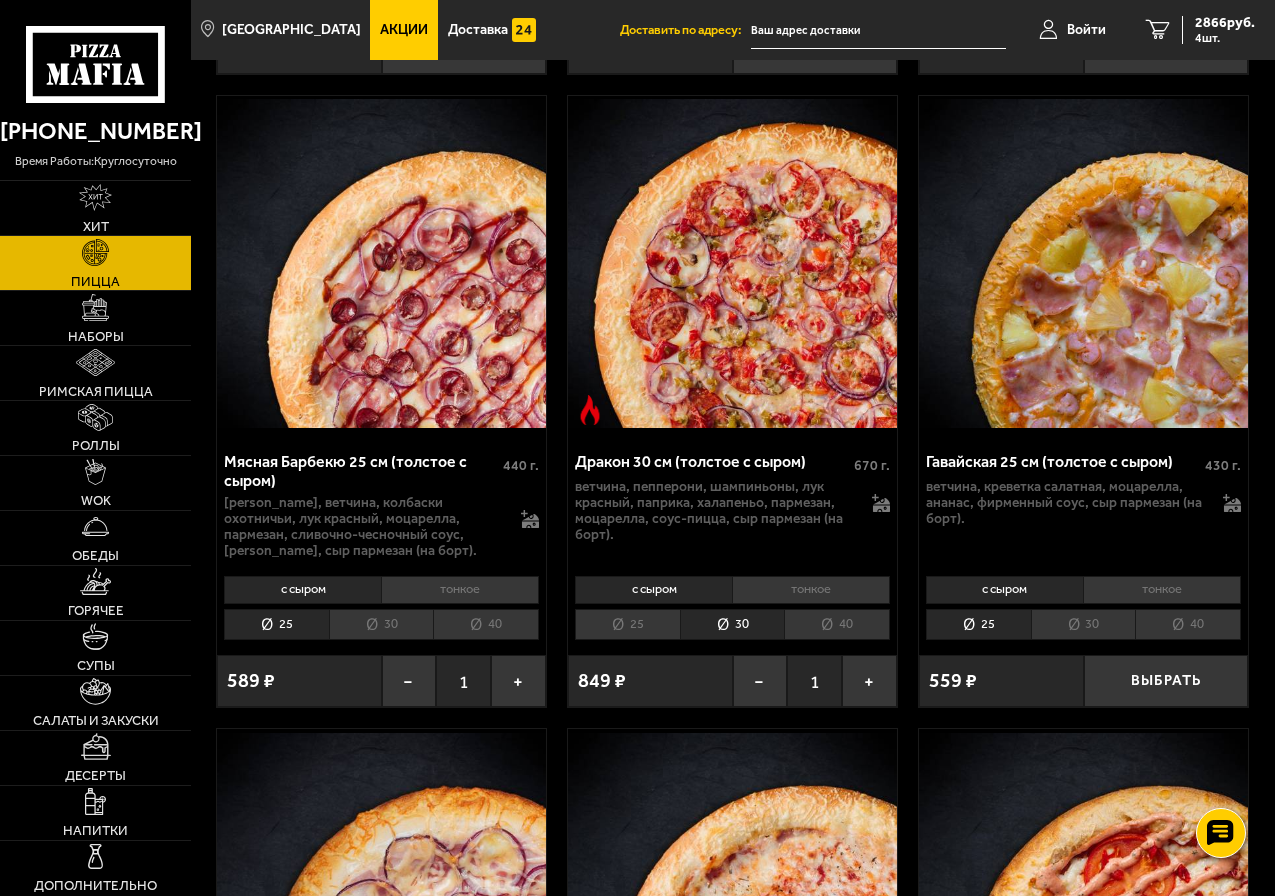 click on "25" at bounding box center (627, 624) 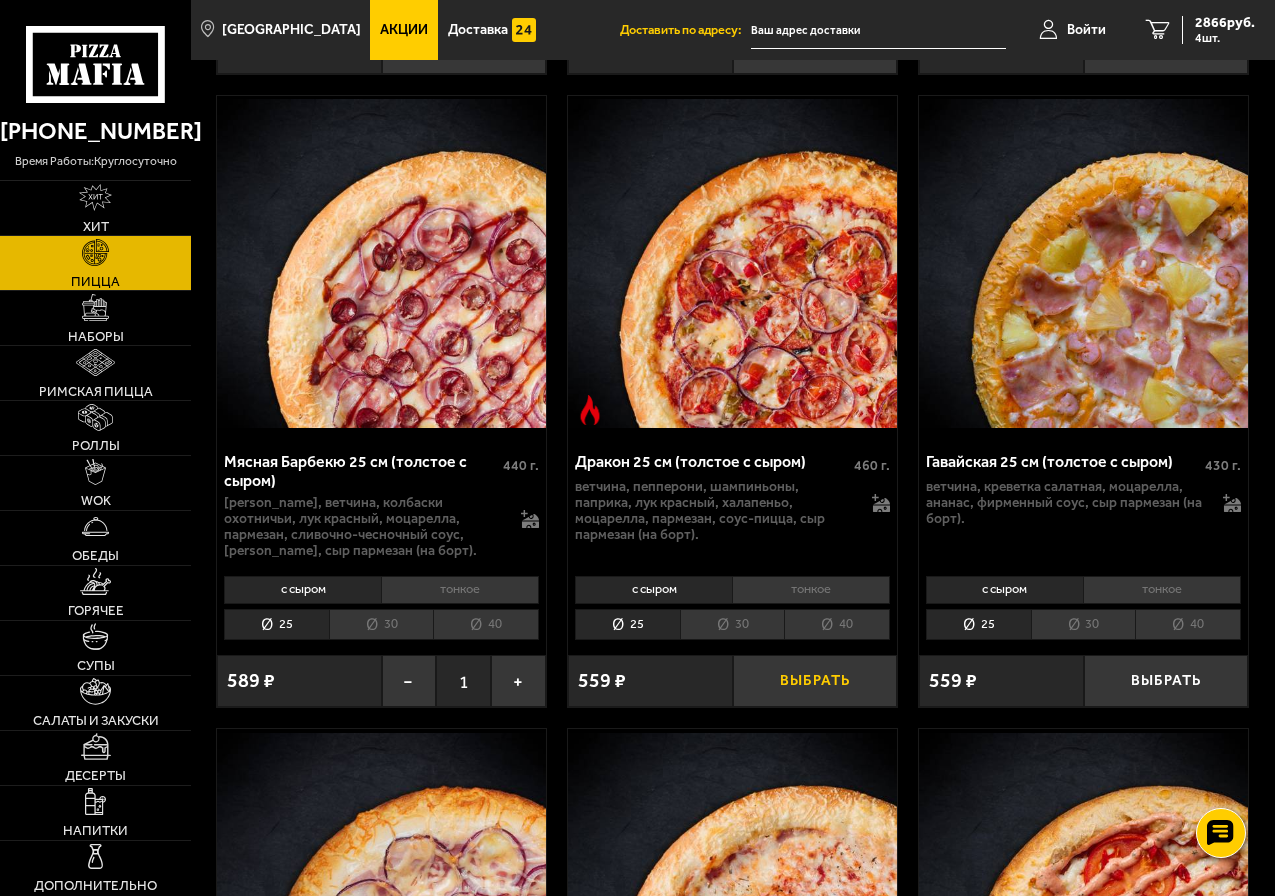 click on "Выбрать" at bounding box center (815, 681) 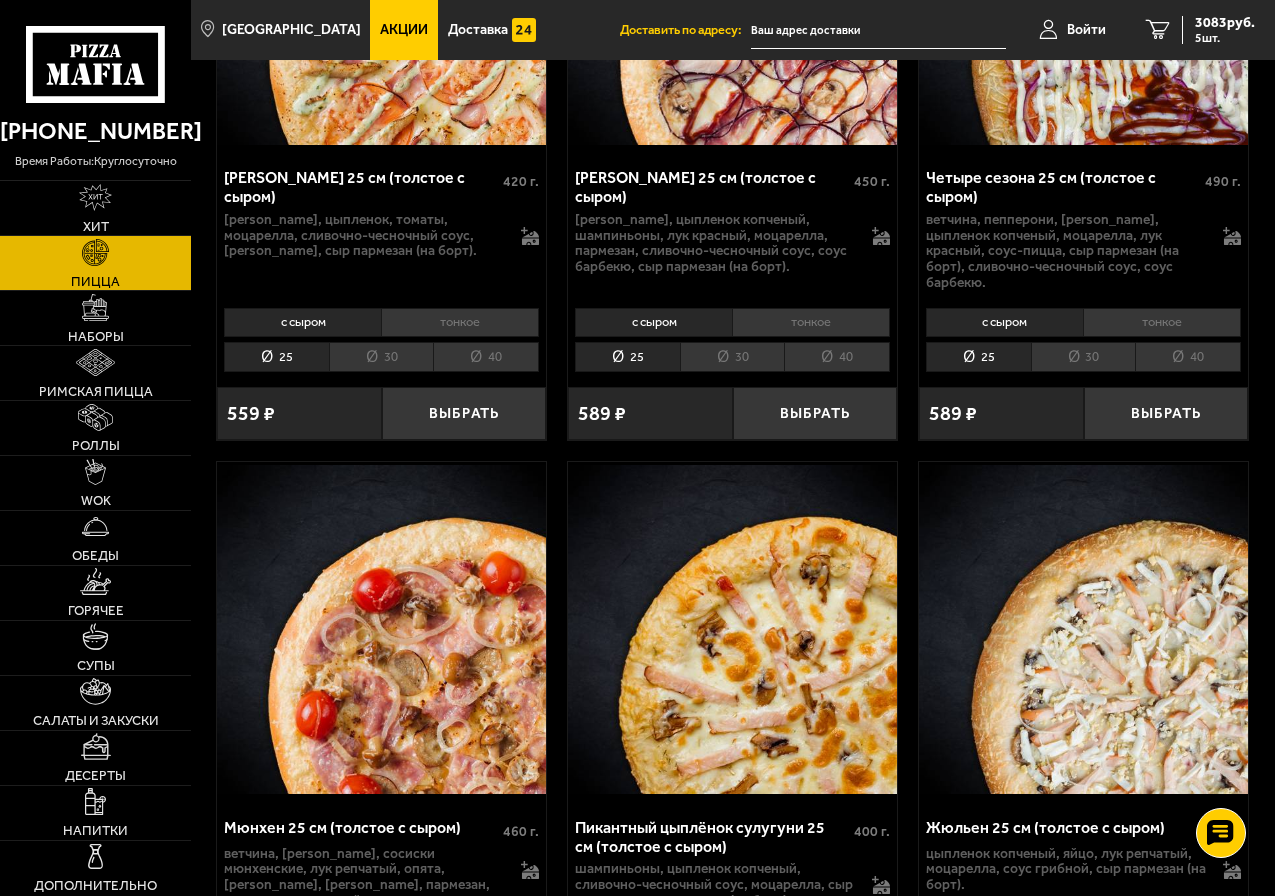 scroll, scrollTop: 3900, scrollLeft: 0, axis: vertical 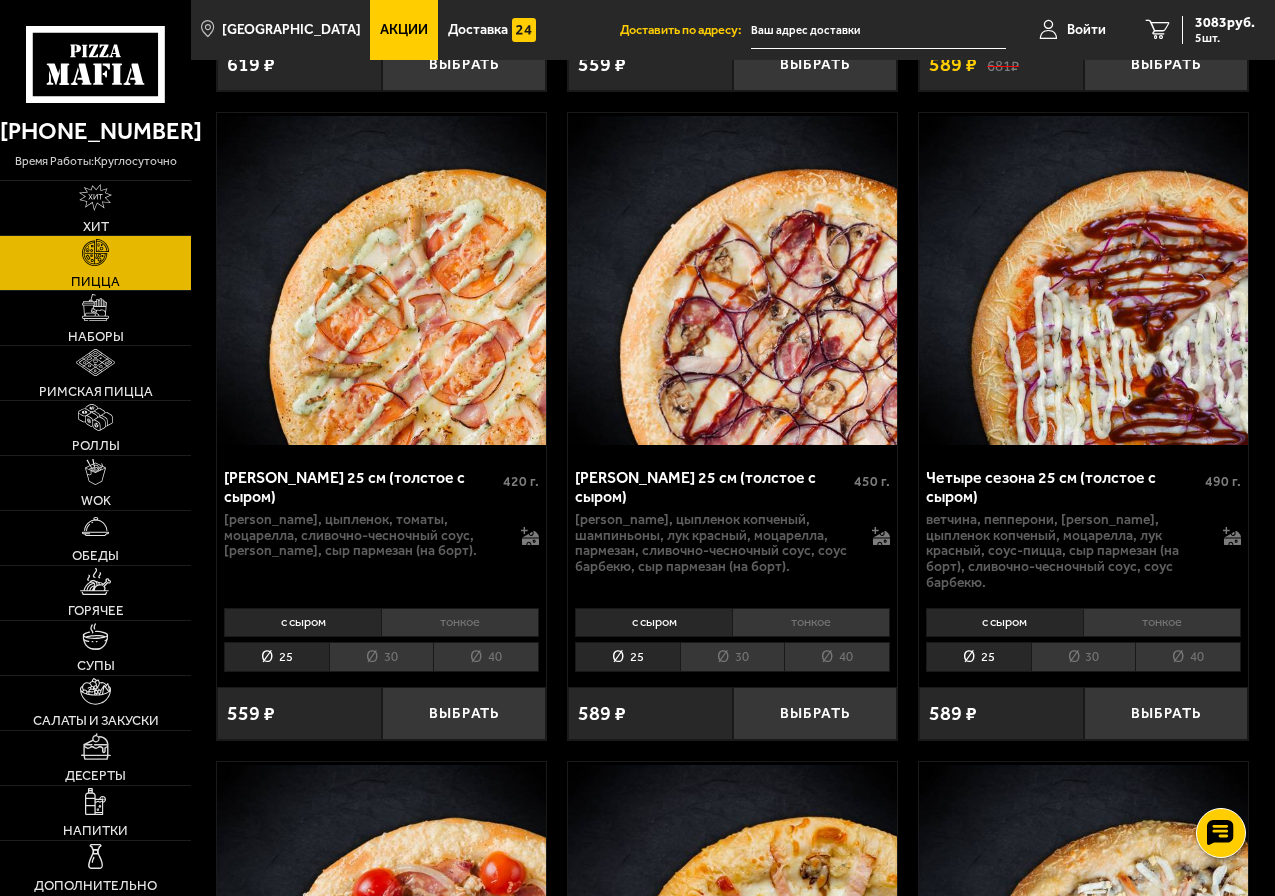 click on "25" at bounding box center [627, 657] 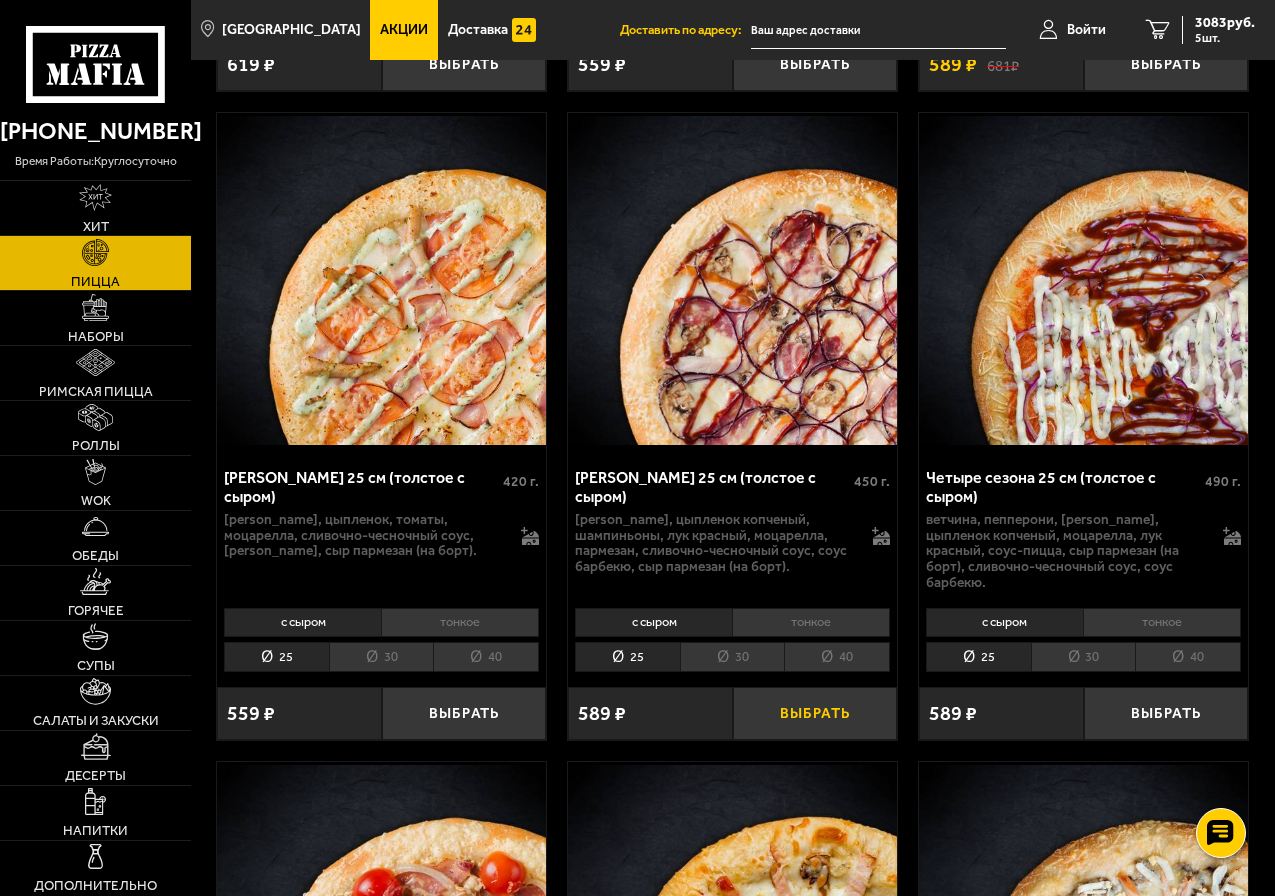 click on "Выбрать" at bounding box center (815, 713) 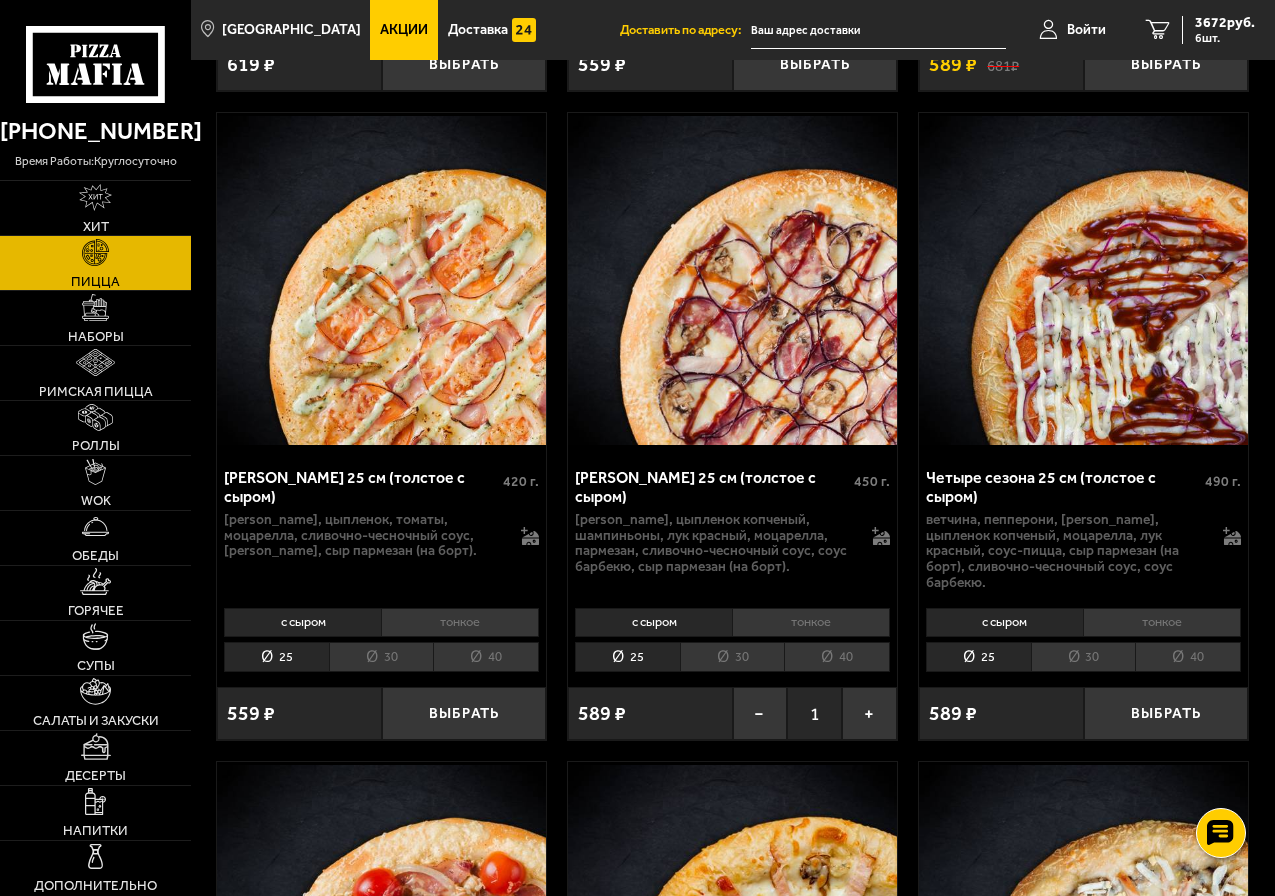 click on "30" at bounding box center [732, 657] 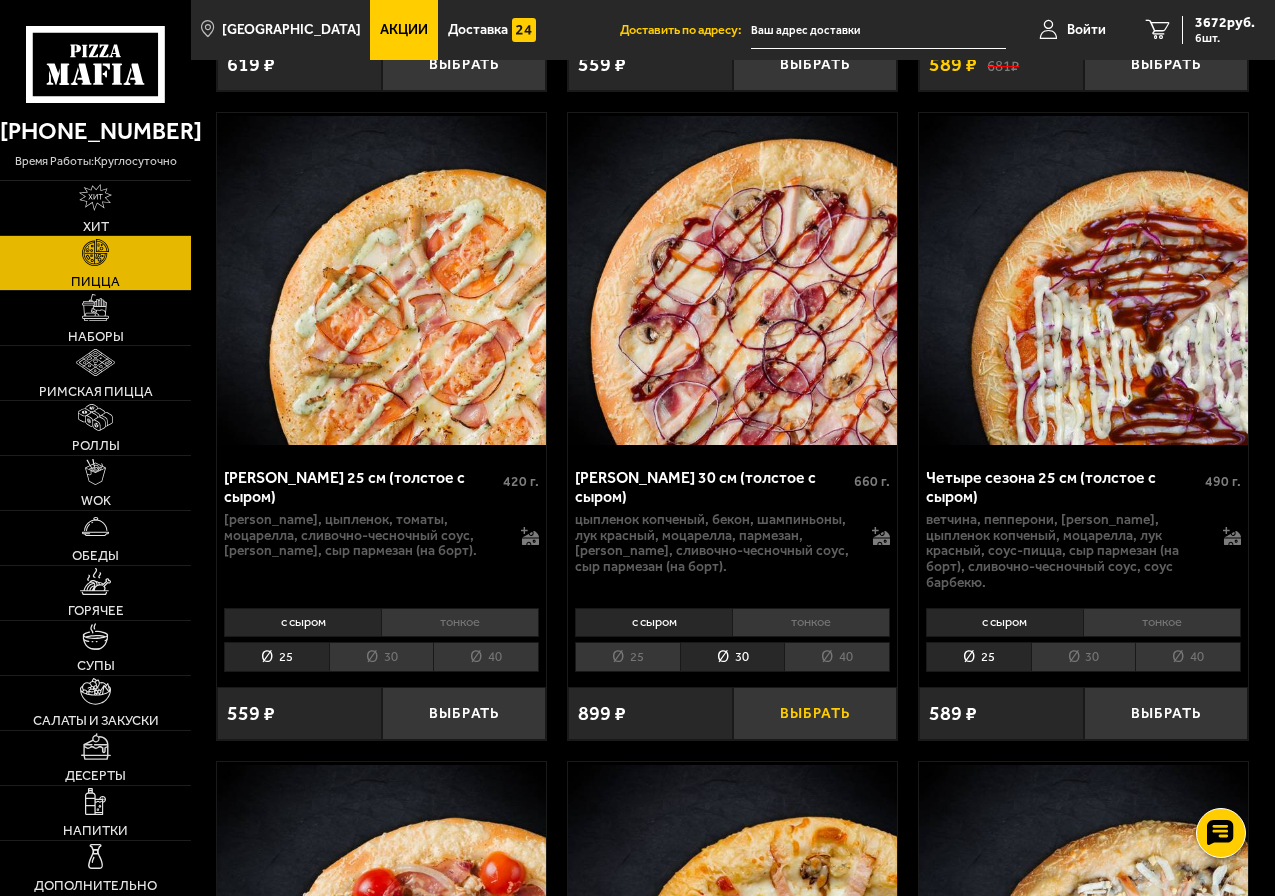 click on "Выбрать" at bounding box center [815, 713] 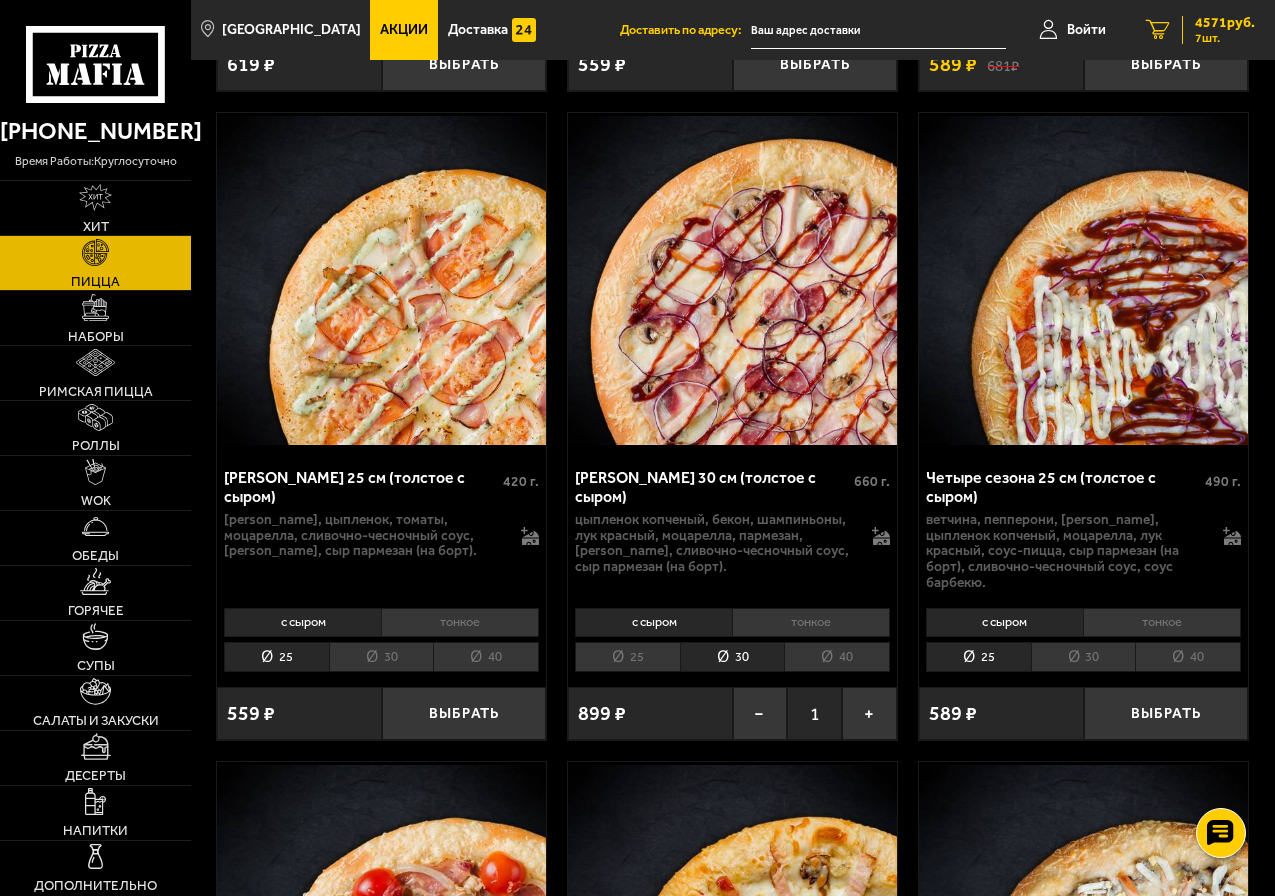 click on "4571  руб." at bounding box center (1225, 23) 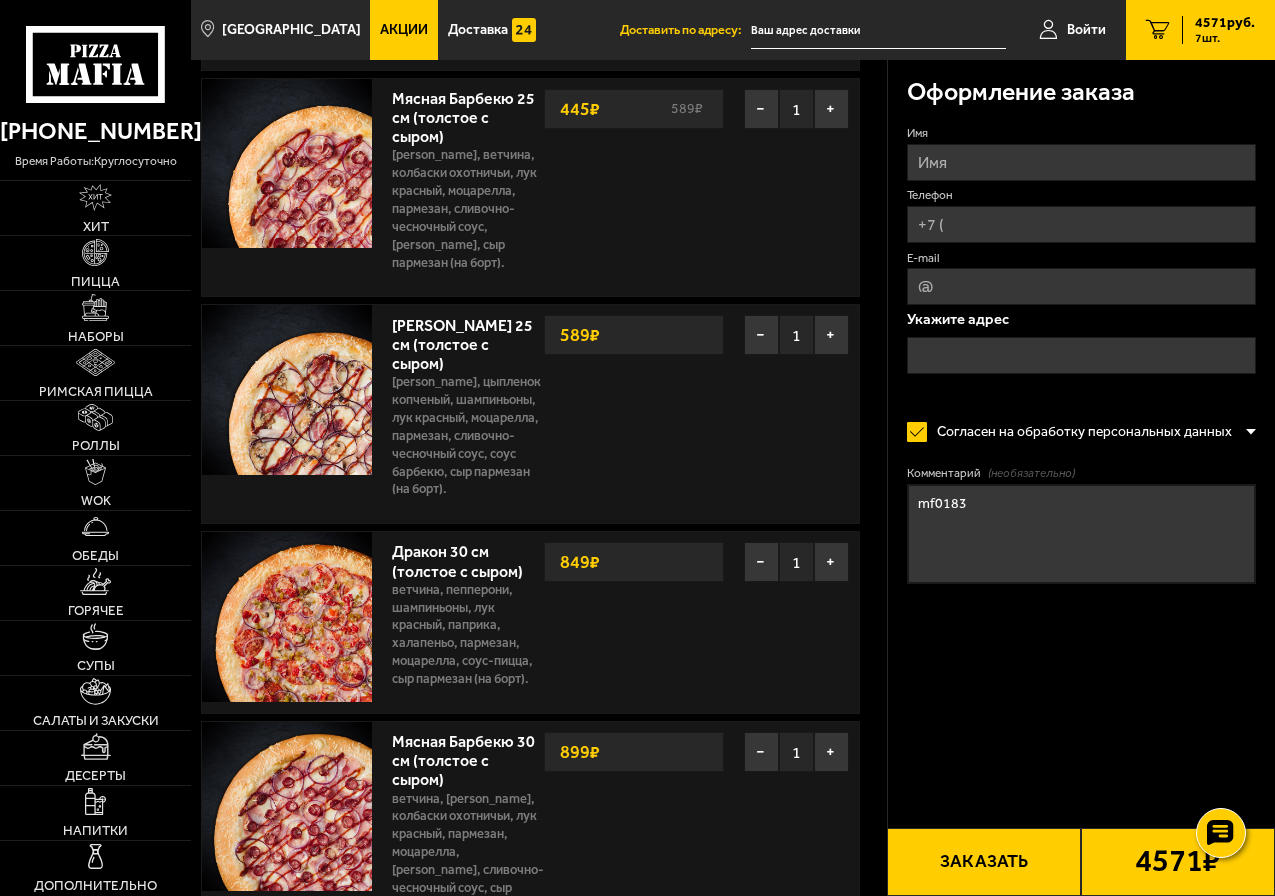 scroll, scrollTop: 300, scrollLeft: 0, axis: vertical 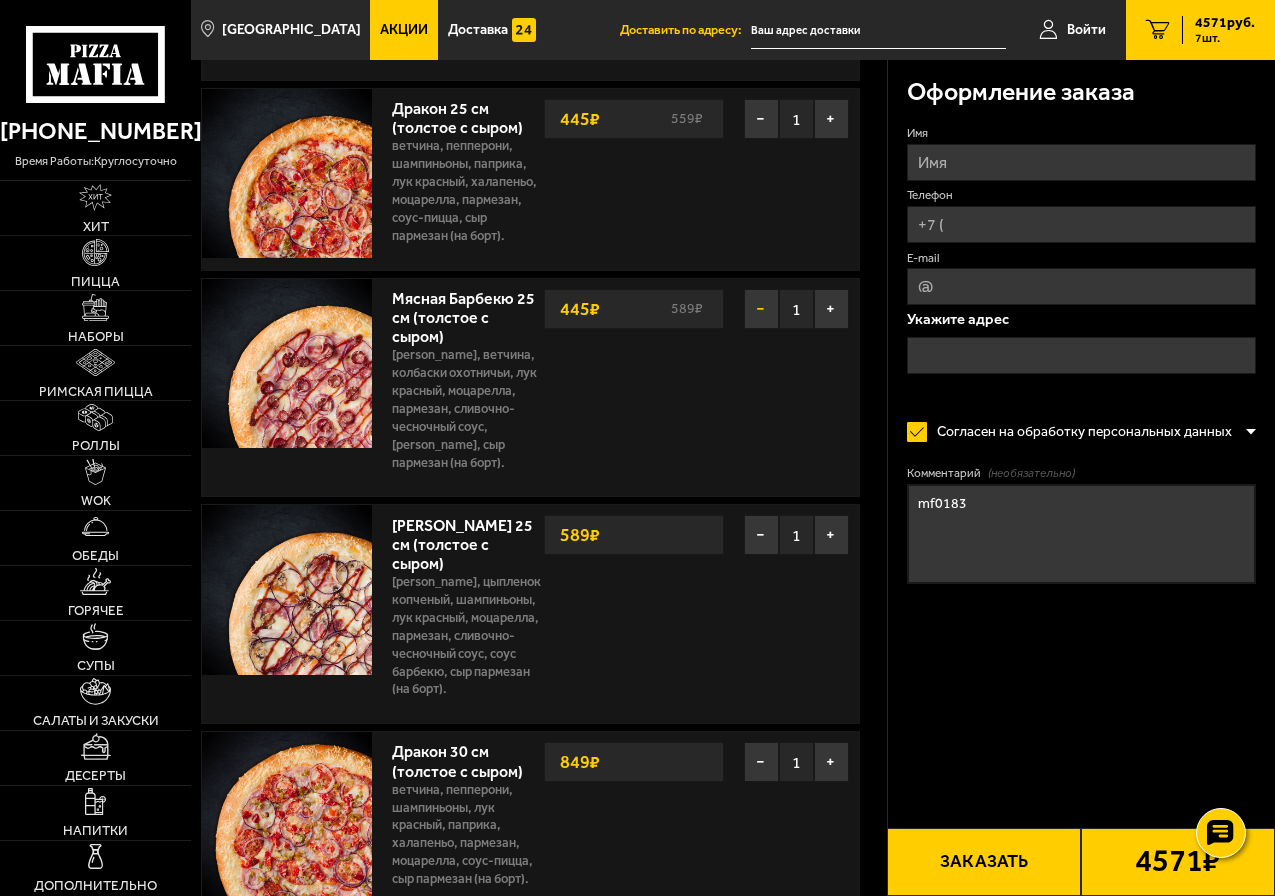 click on "−" at bounding box center [761, 309] 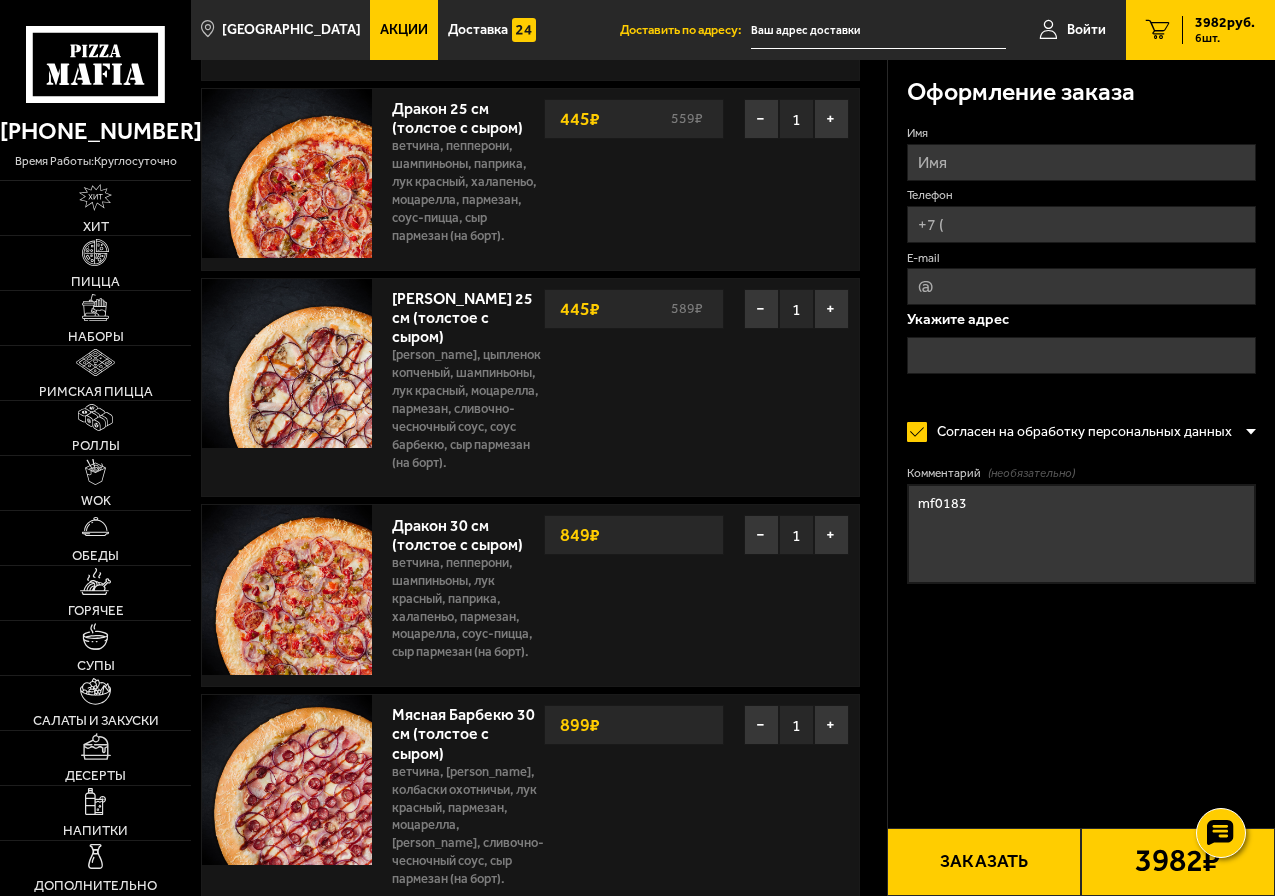drag, startPoint x: 891, startPoint y: 504, endPoint x: 882, endPoint y: 499, distance: 10.29563 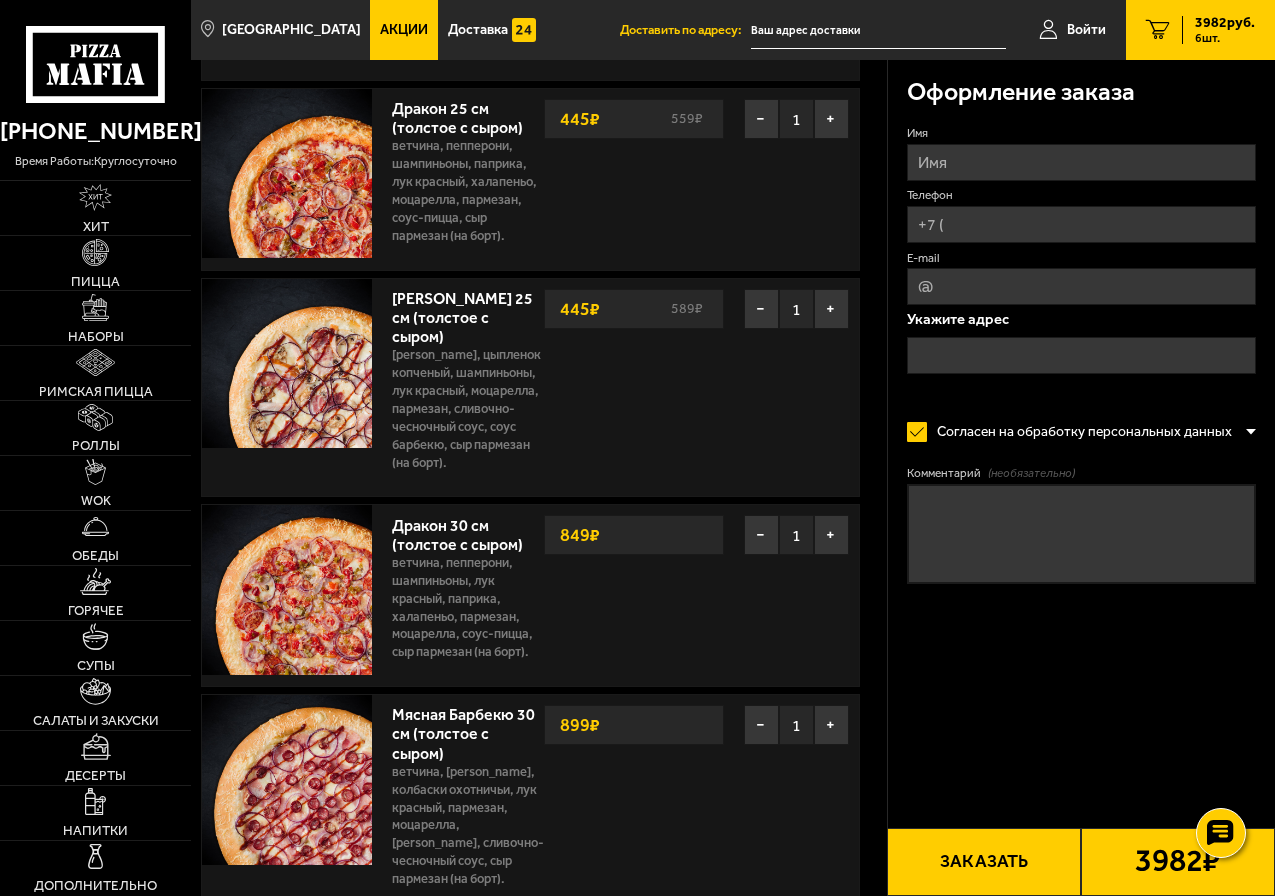 type 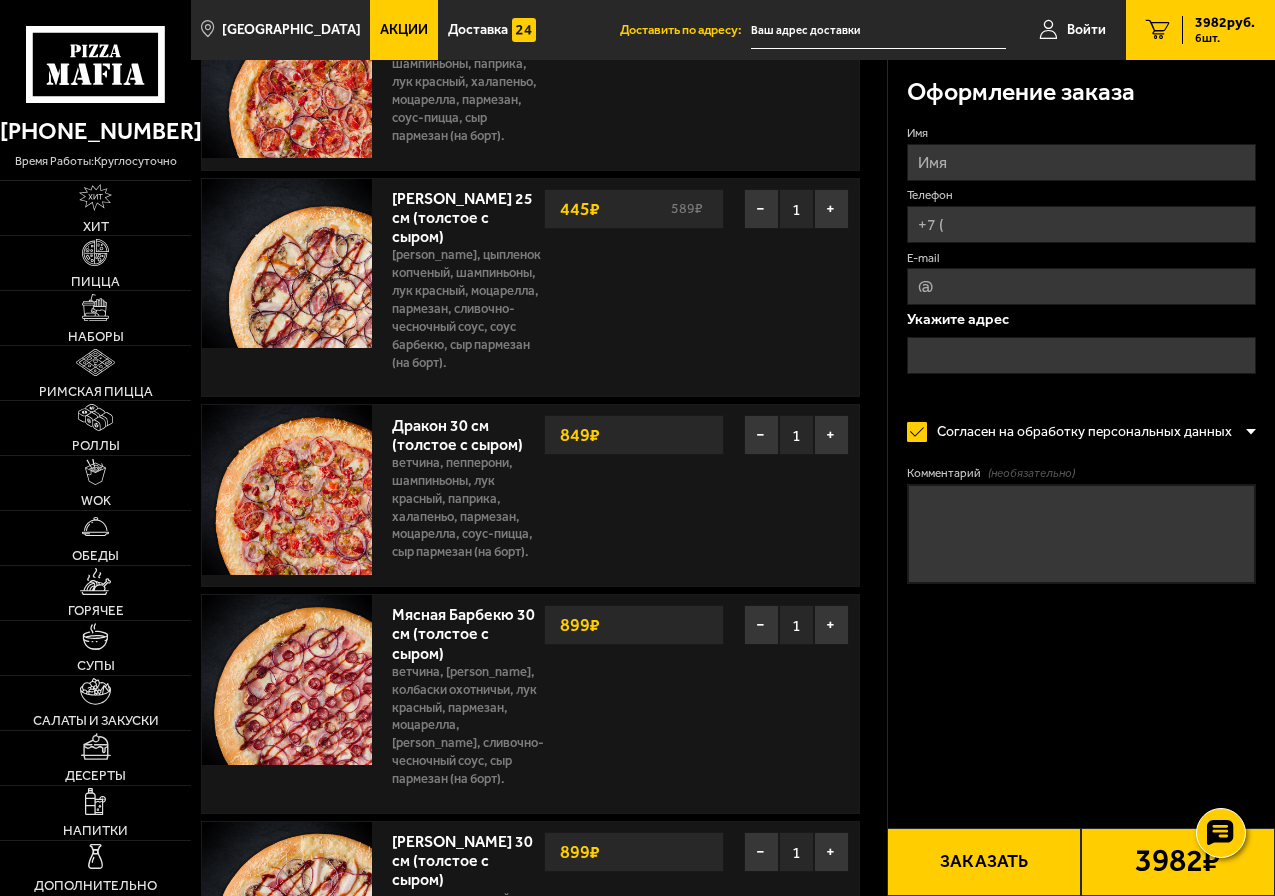 click on "Заказать" at bounding box center (984, 862) 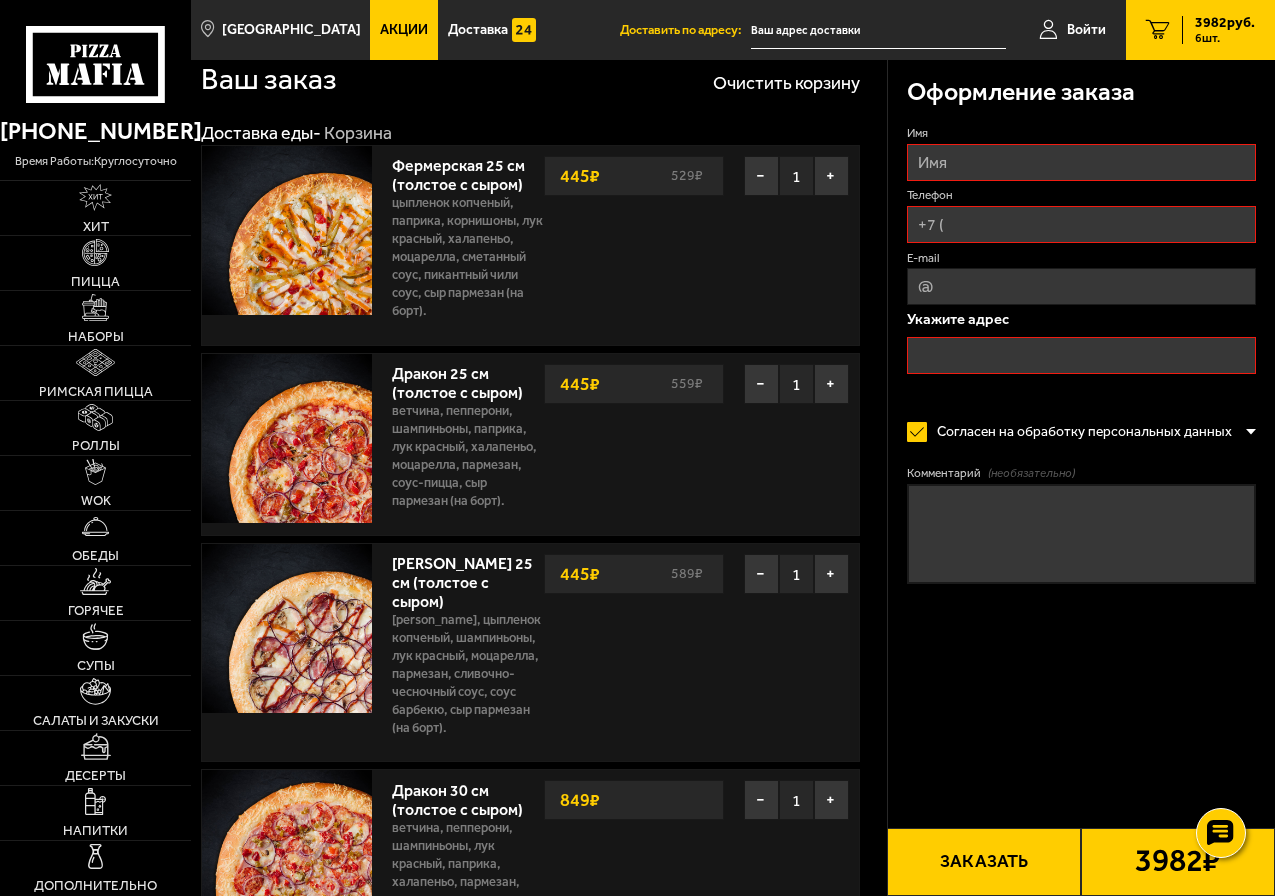 scroll, scrollTop: 0, scrollLeft: 0, axis: both 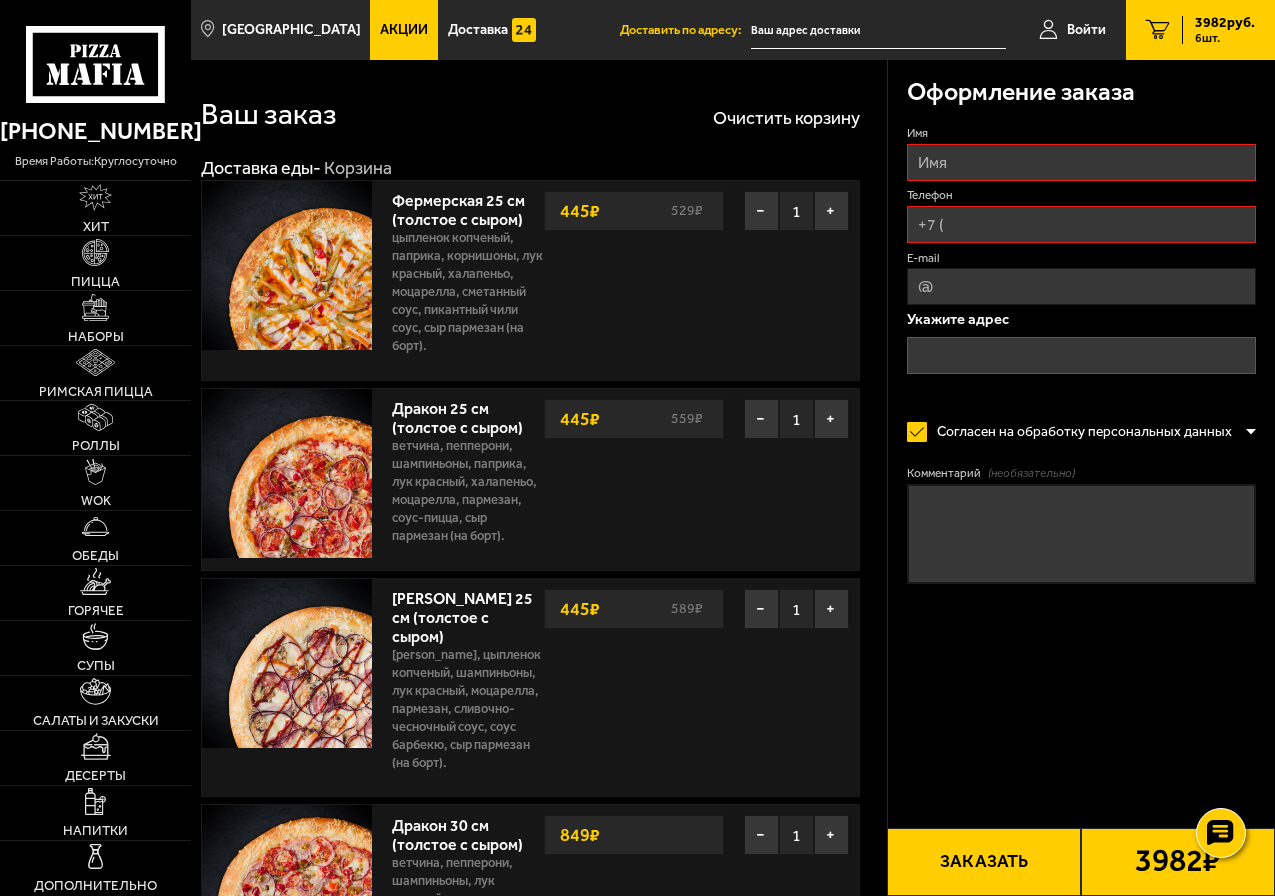 click on "Имя" at bounding box center [1081, 162] 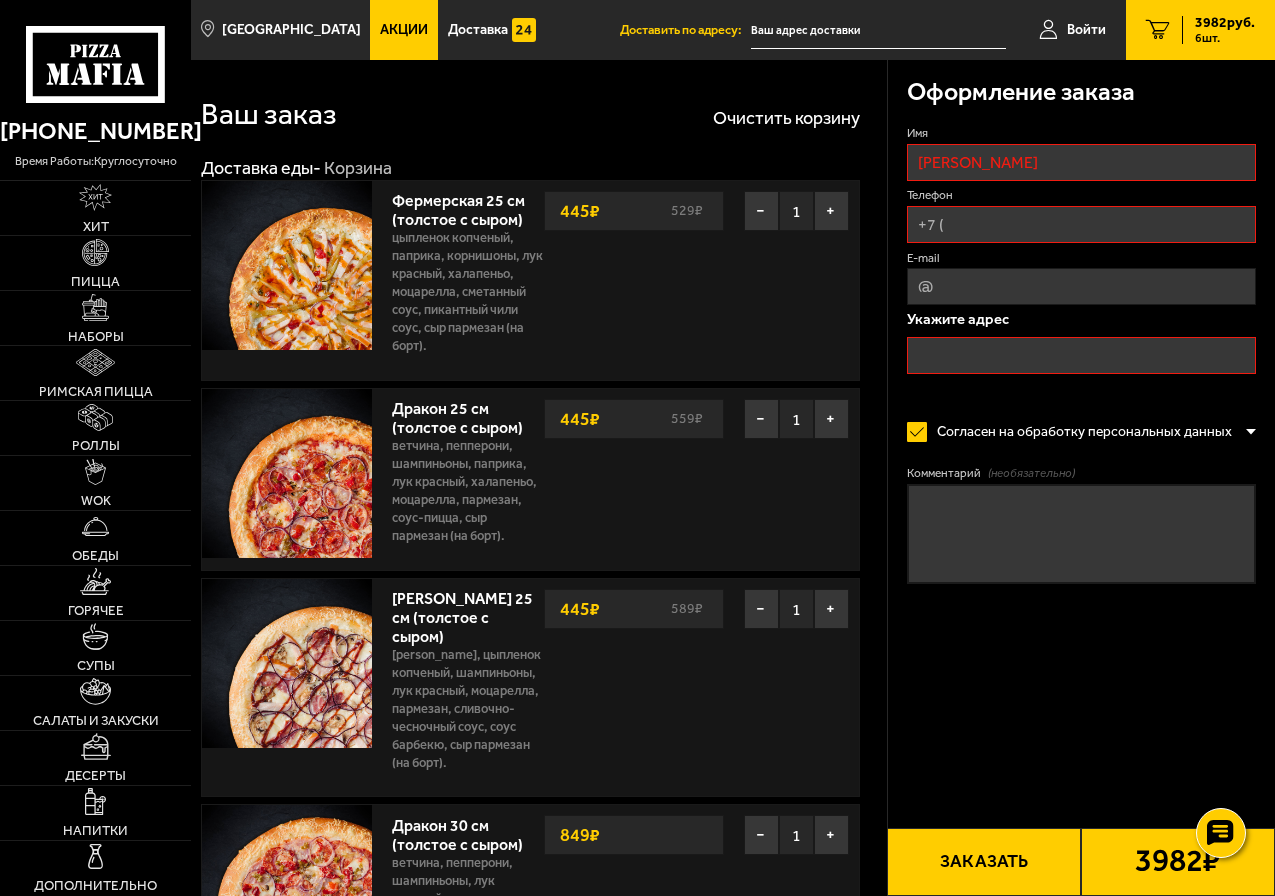 type on "[PHONE_NUMBER]" 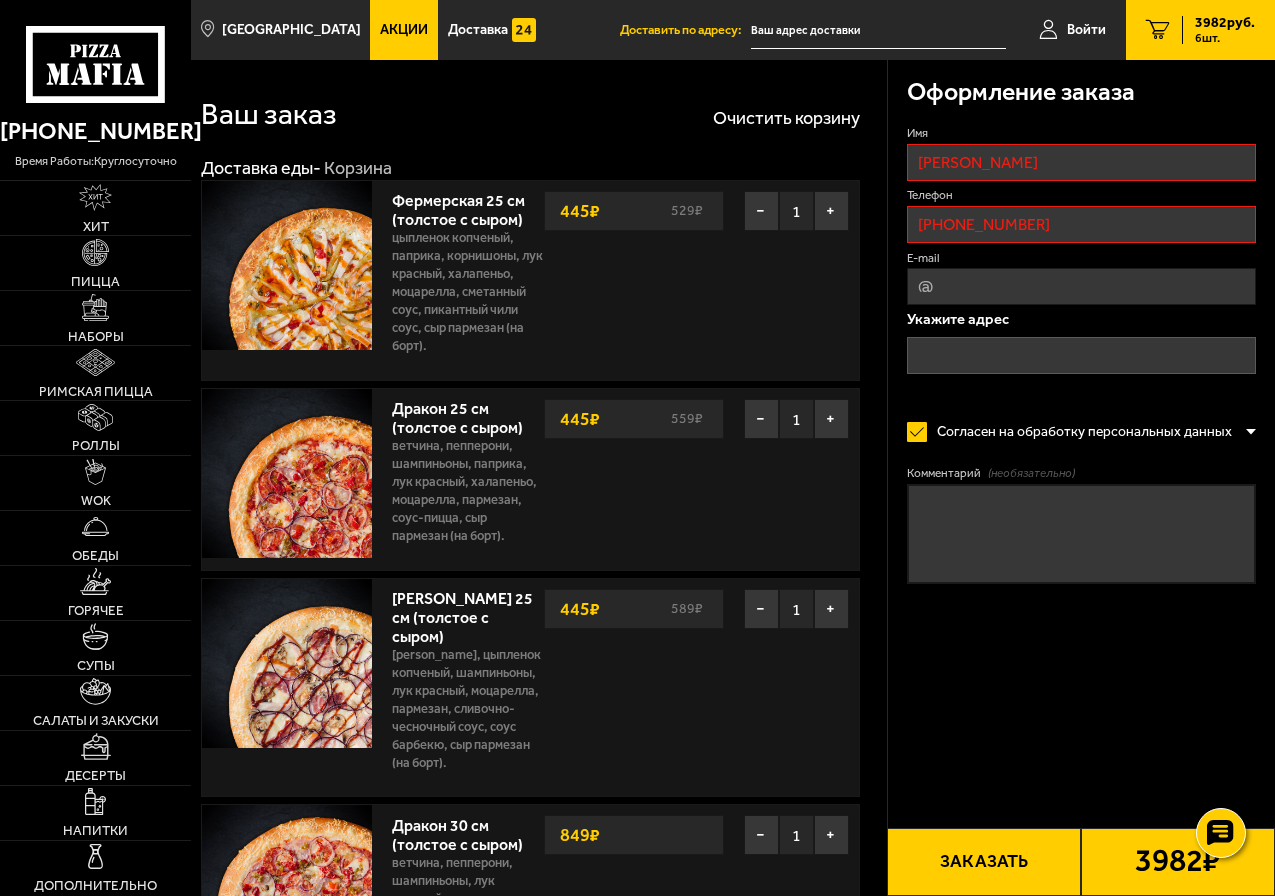 type on "[EMAIL_ADDRESS][DOMAIN_NAME]" 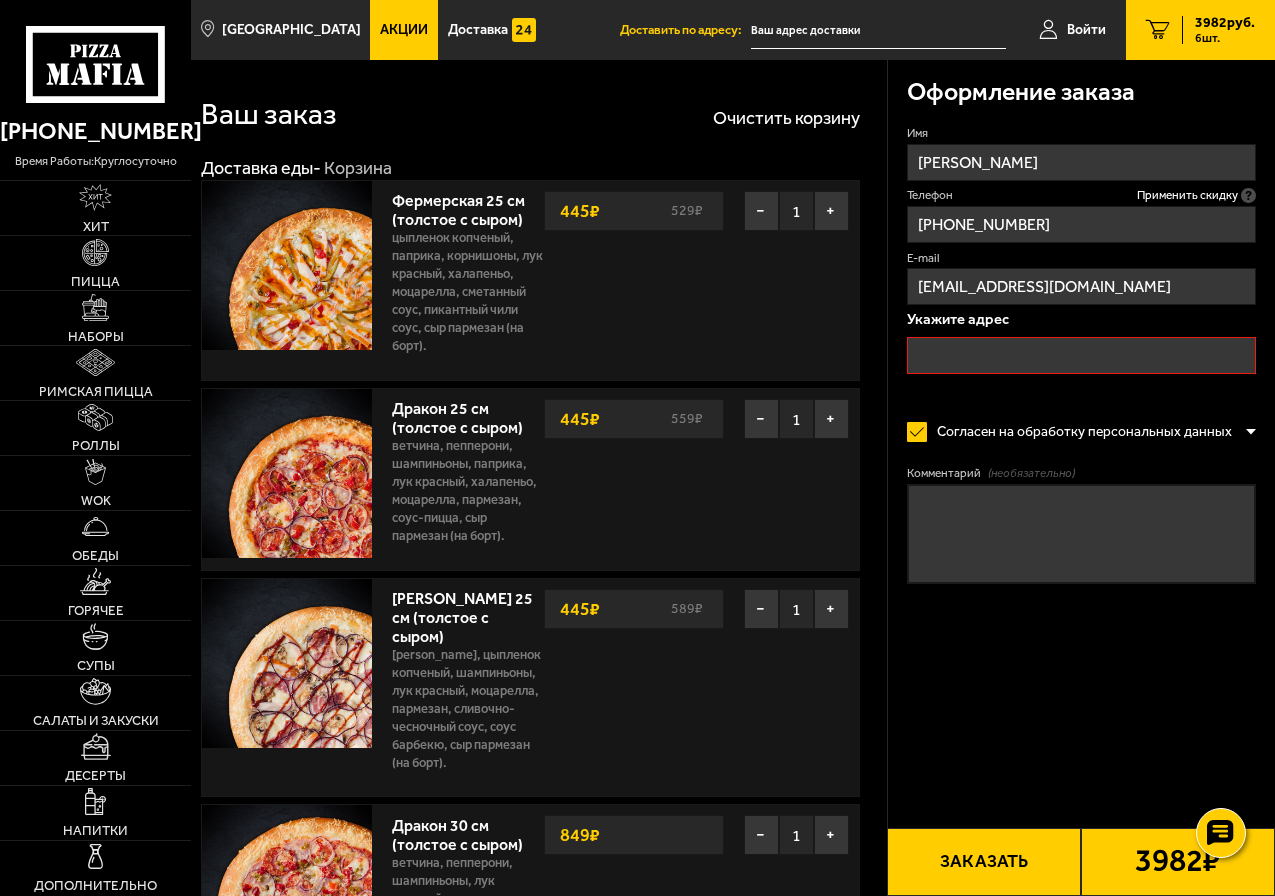 click at bounding box center [1081, 355] 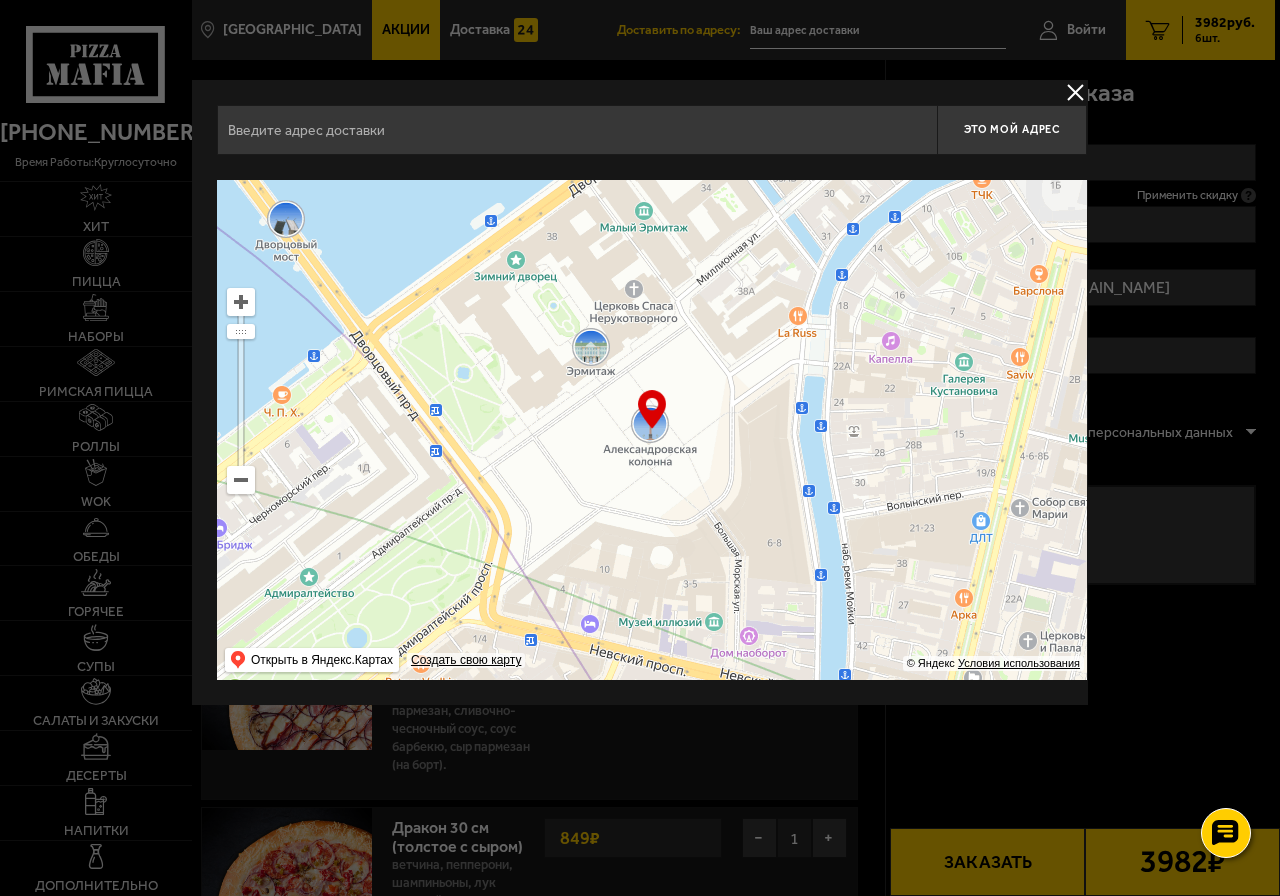click at bounding box center [241, 480] 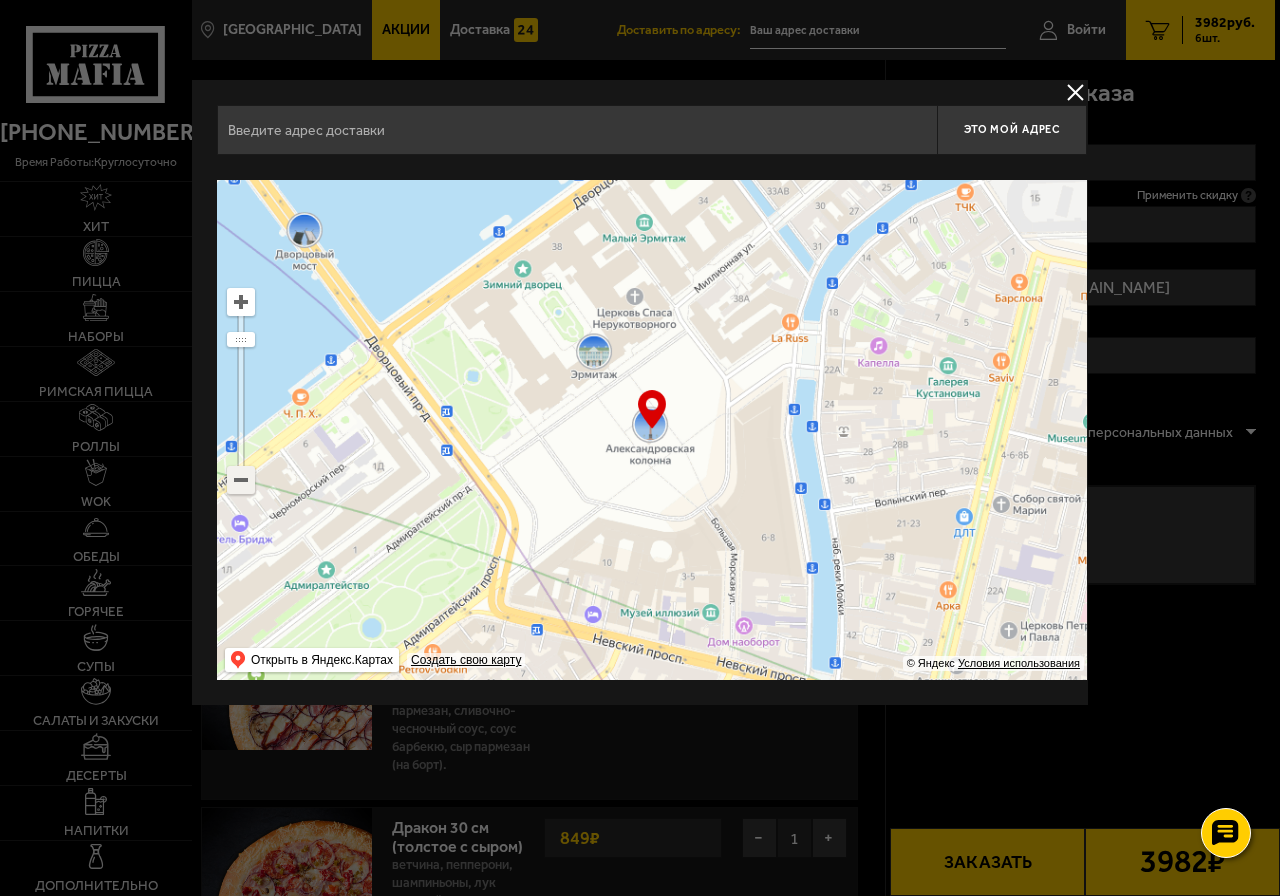 click at bounding box center (241, 480) 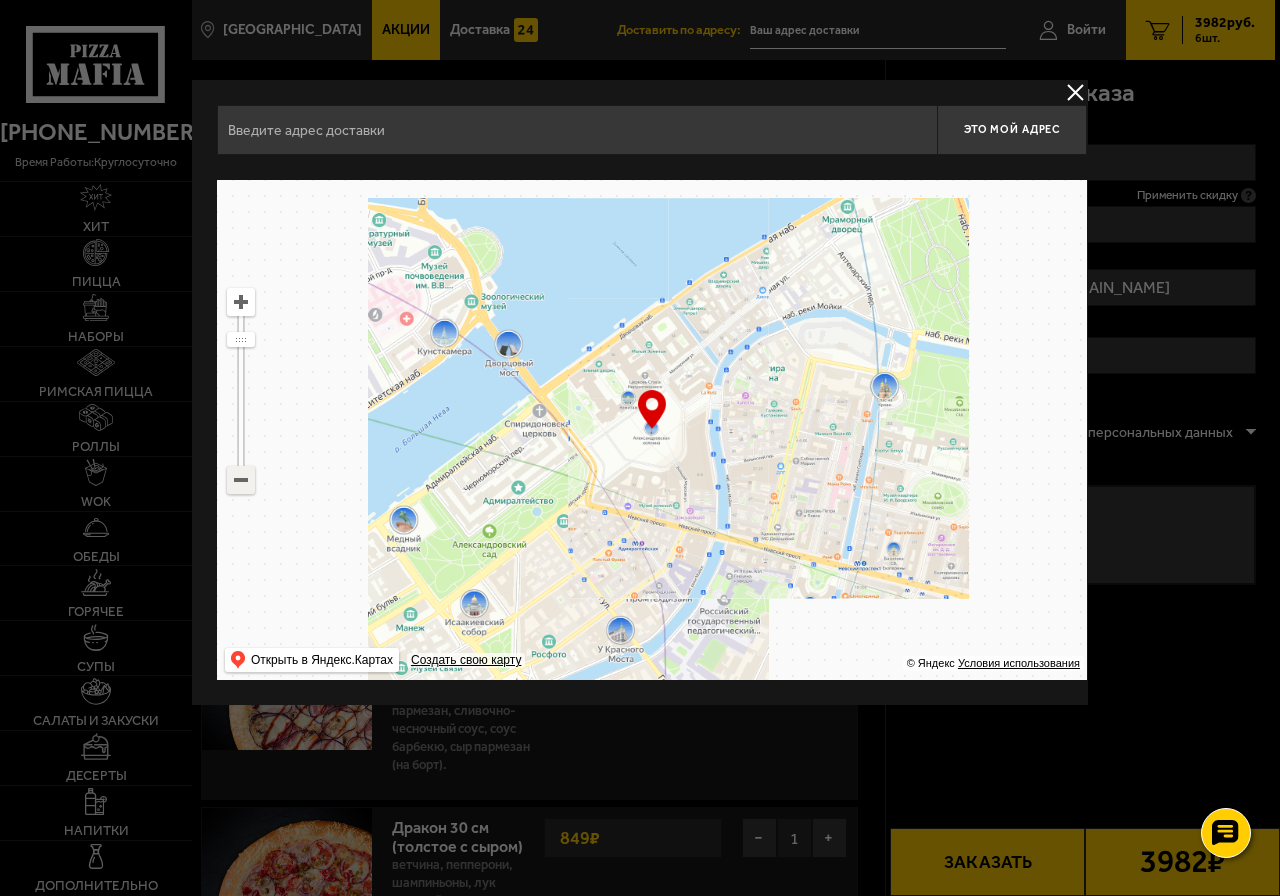 click at bounding box center [241, 480] 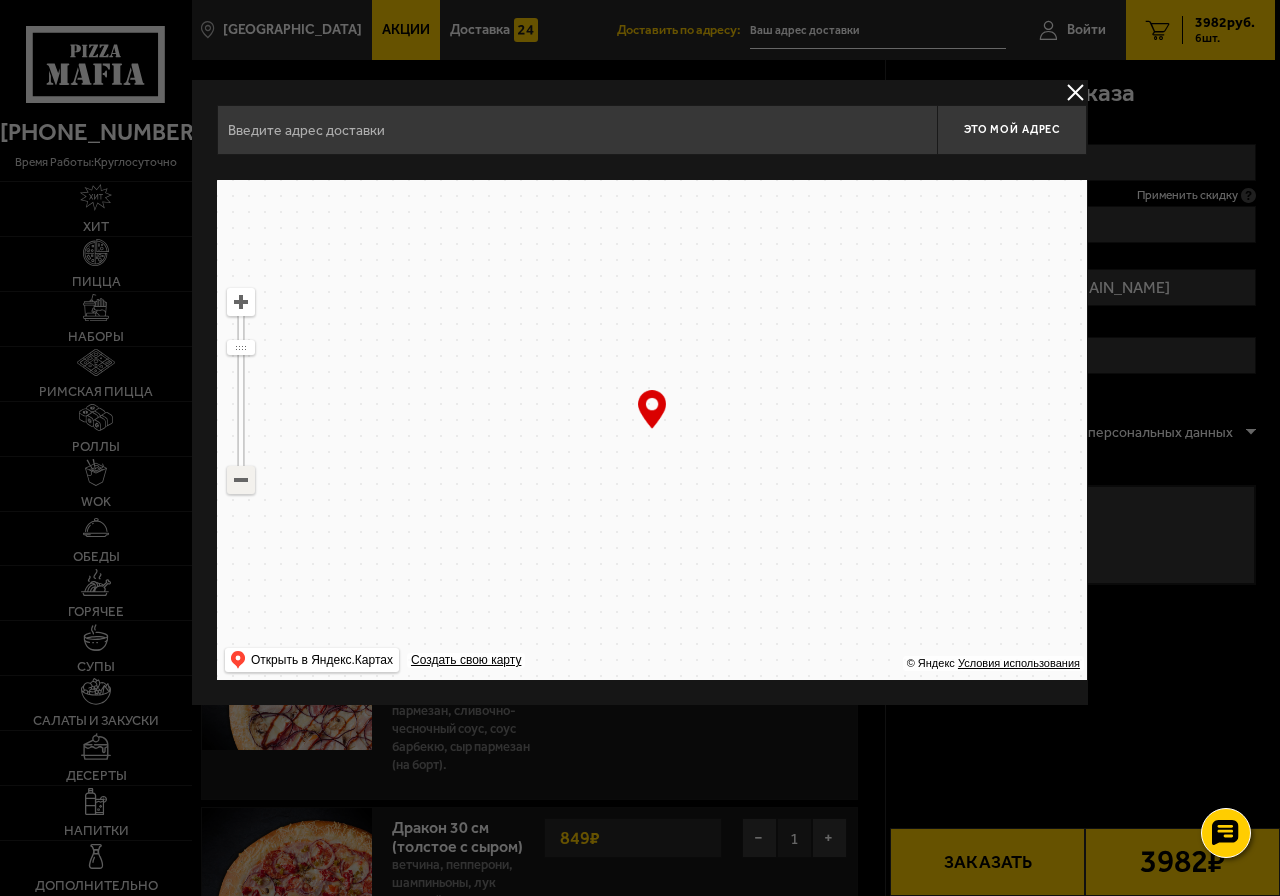 click at bounding box center (241, 480) 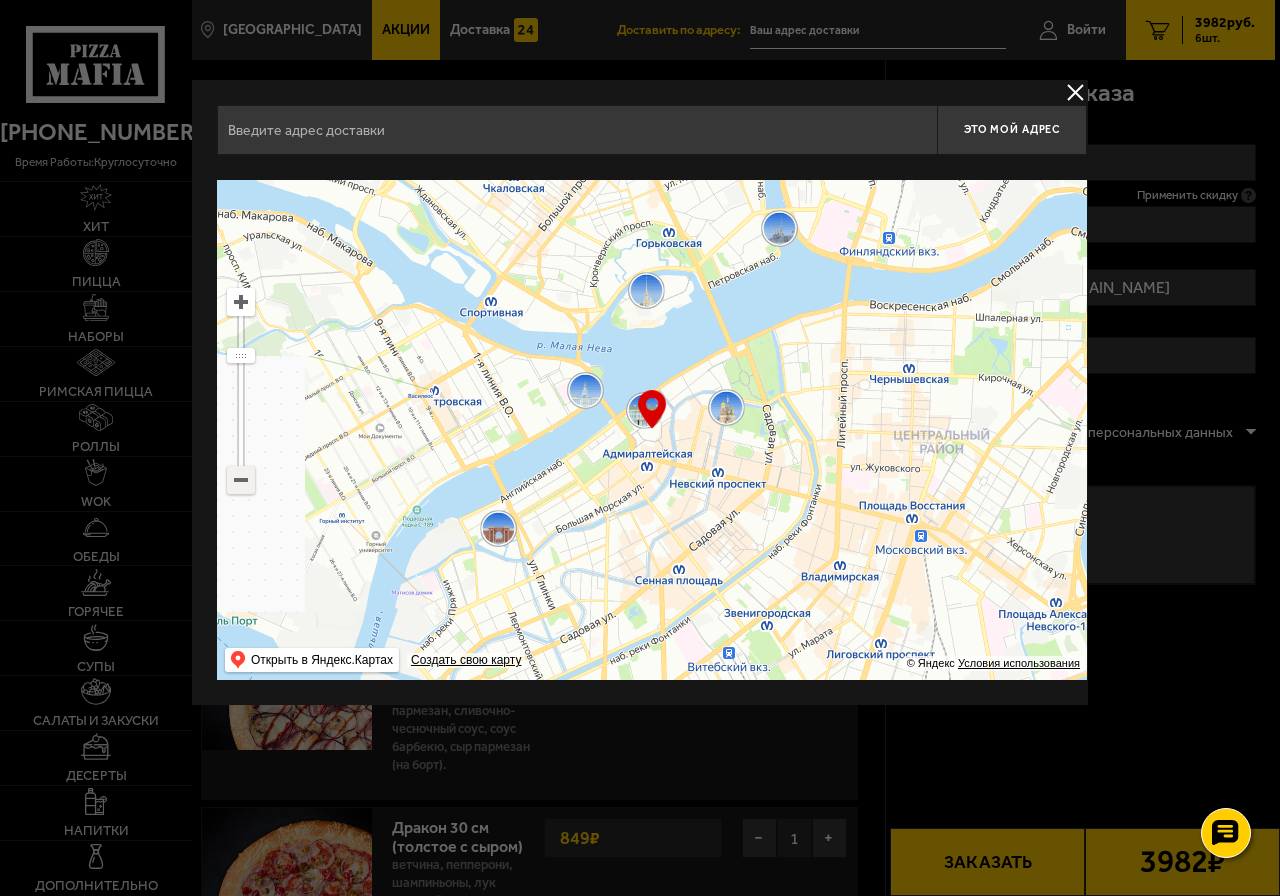 click at bounding box center (241, 480) 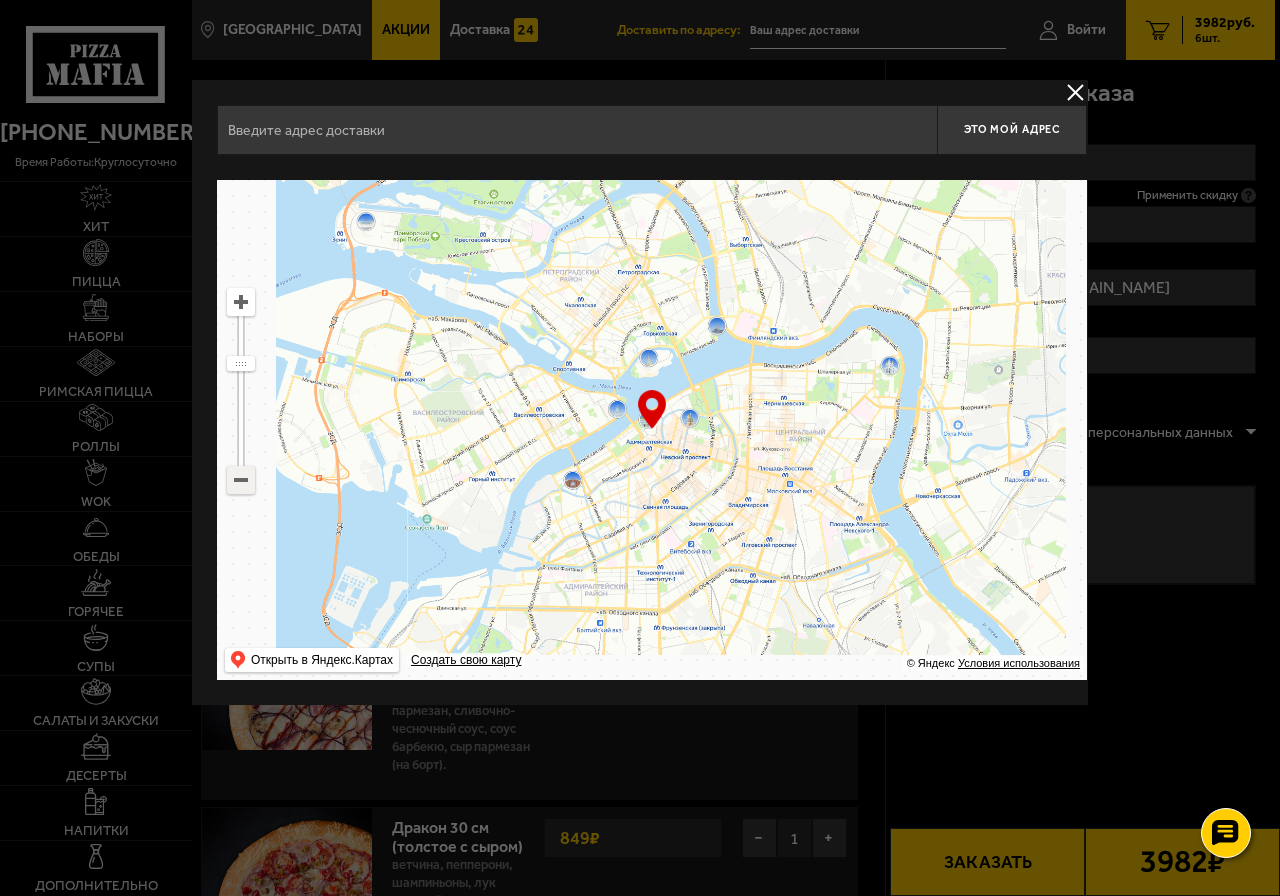 click at bounding box center (241, 480) 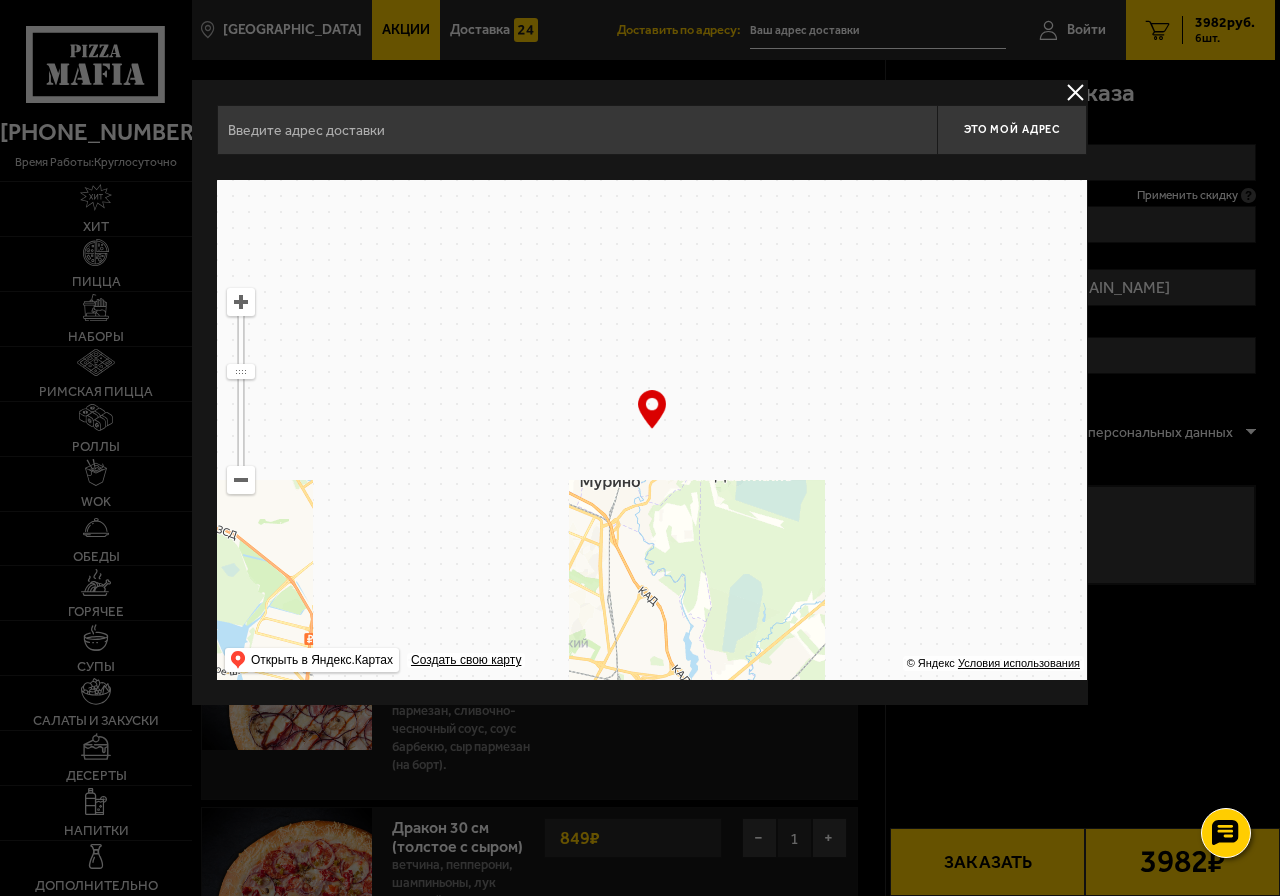 drag, startPoint x: 812, startPoint y: 292, endPoint x: 585, endPoint y: 694, distance: 461.6633 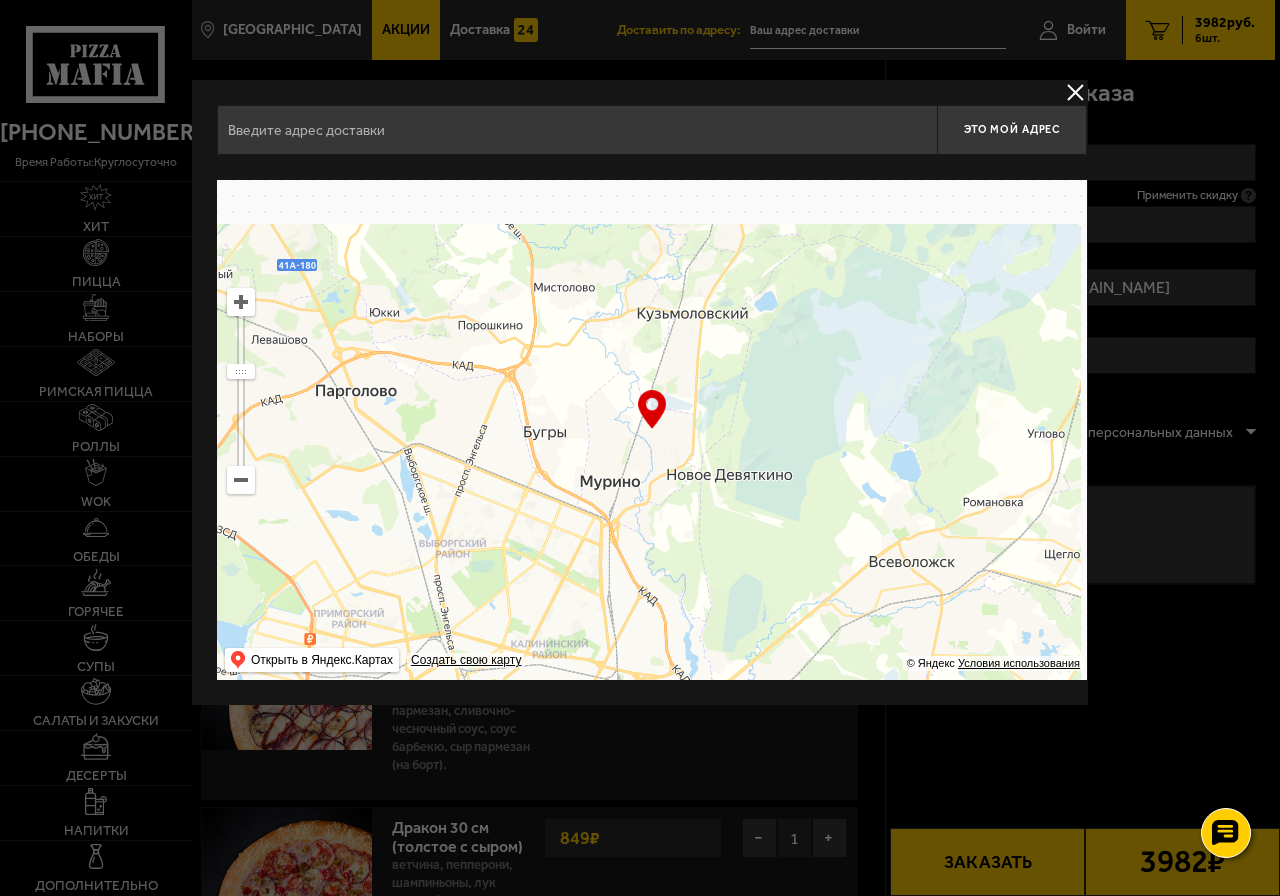 click on "Это мой адрес Найдите адрес перетащив карту … © Яндекс   Условия использования Открыть в Яндекс.Картах Создать свою карту" at bounding box center (652, 392) 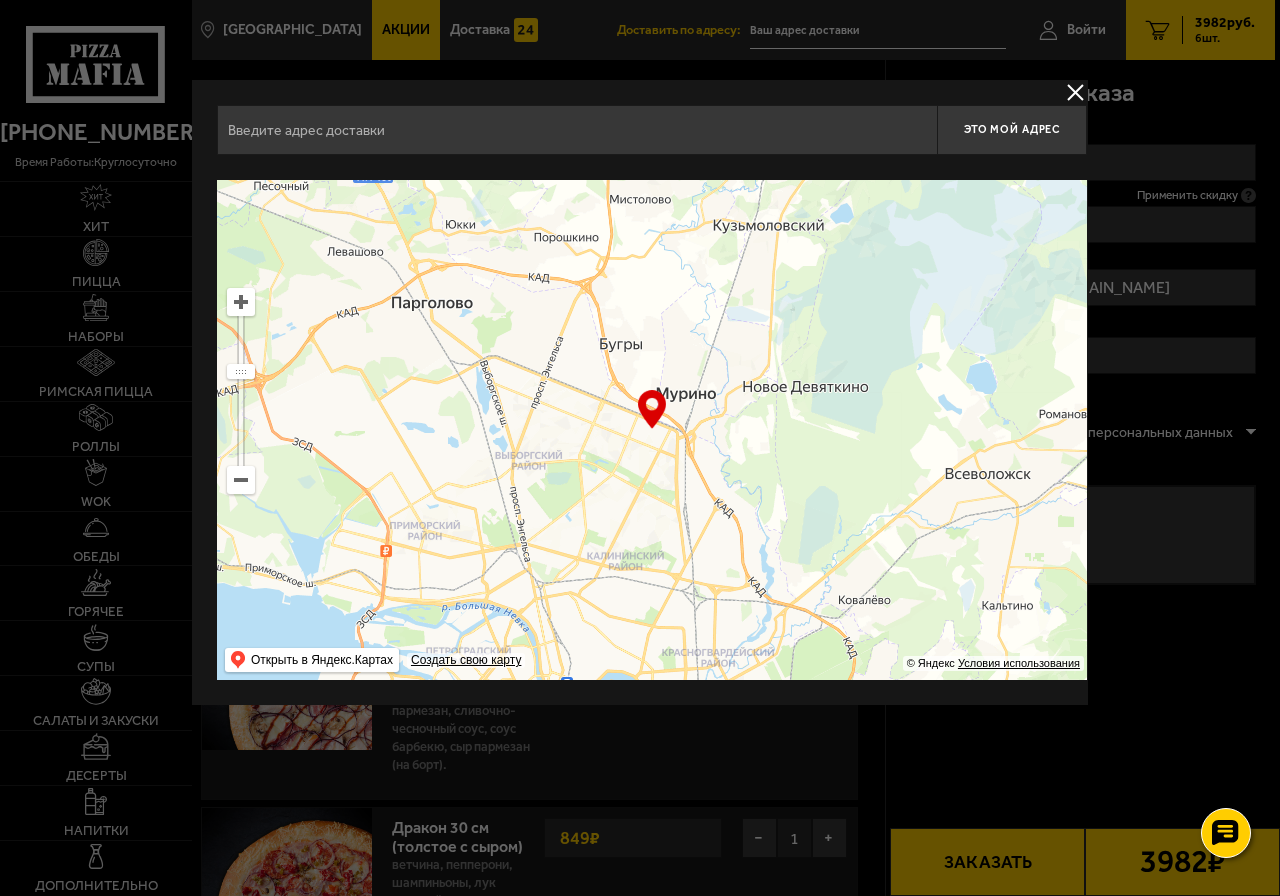 drag, startPoint x: 574, startPoint y: 588, endPoint x: 657, endPoint y: 487, distance: 130.72873 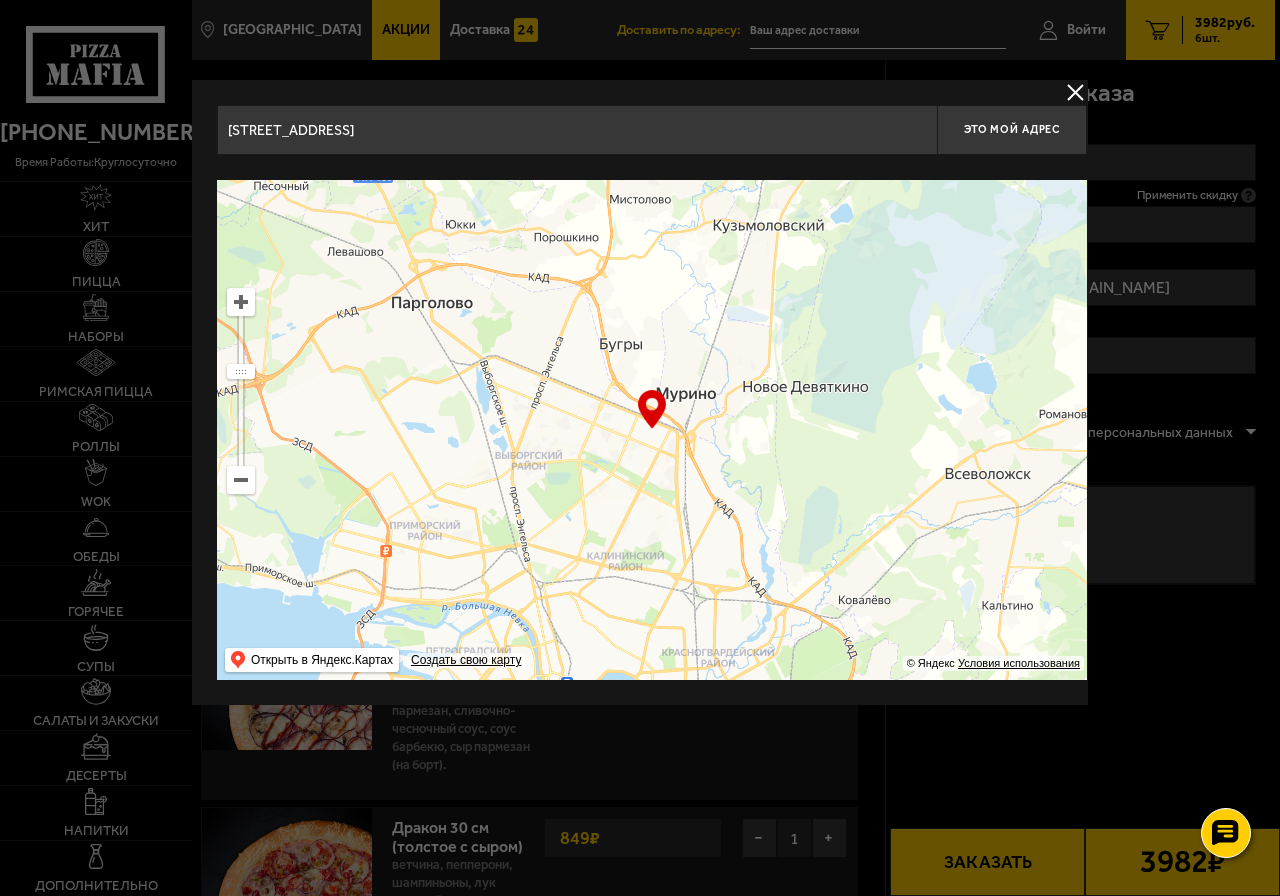 click at bounding box center [241, 302] 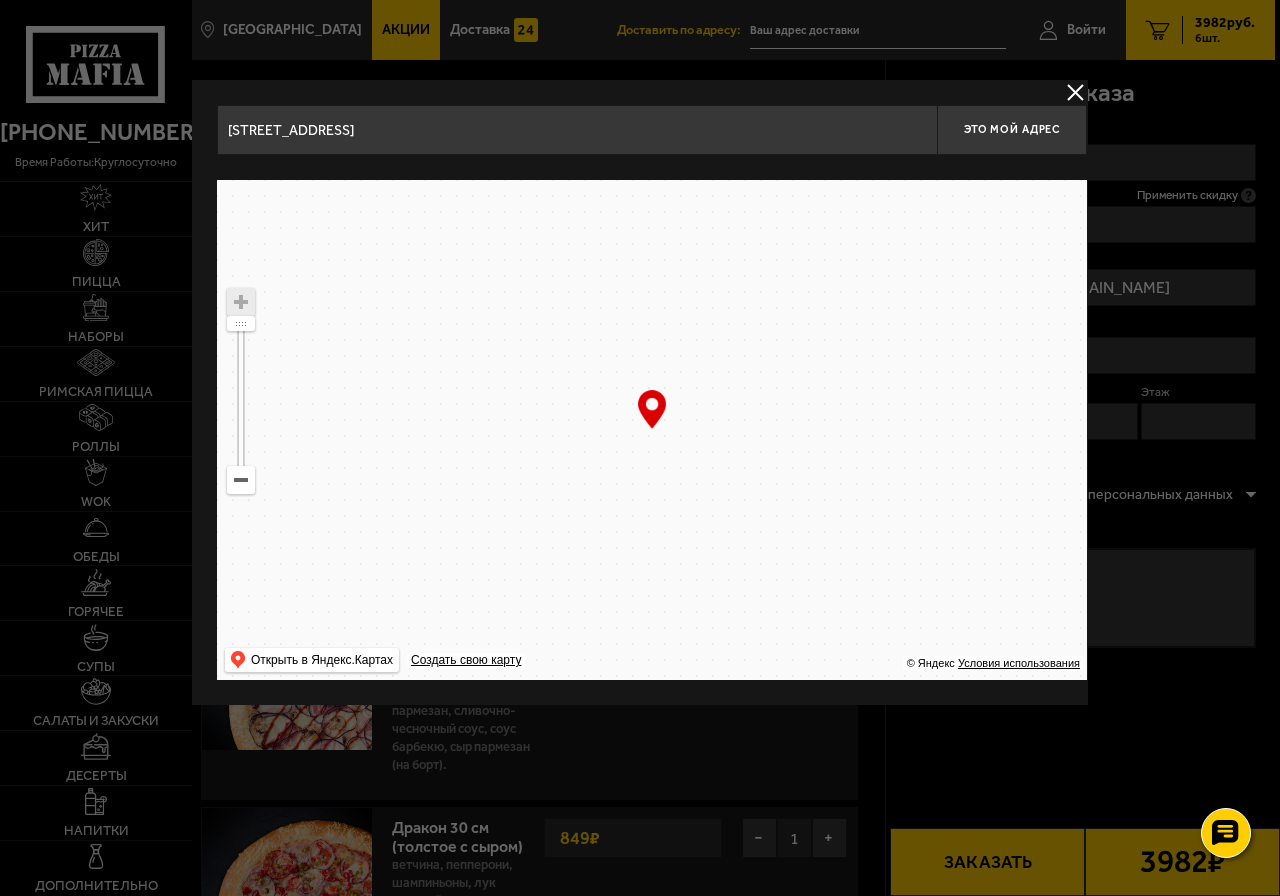click at bounding box center (241, 302) 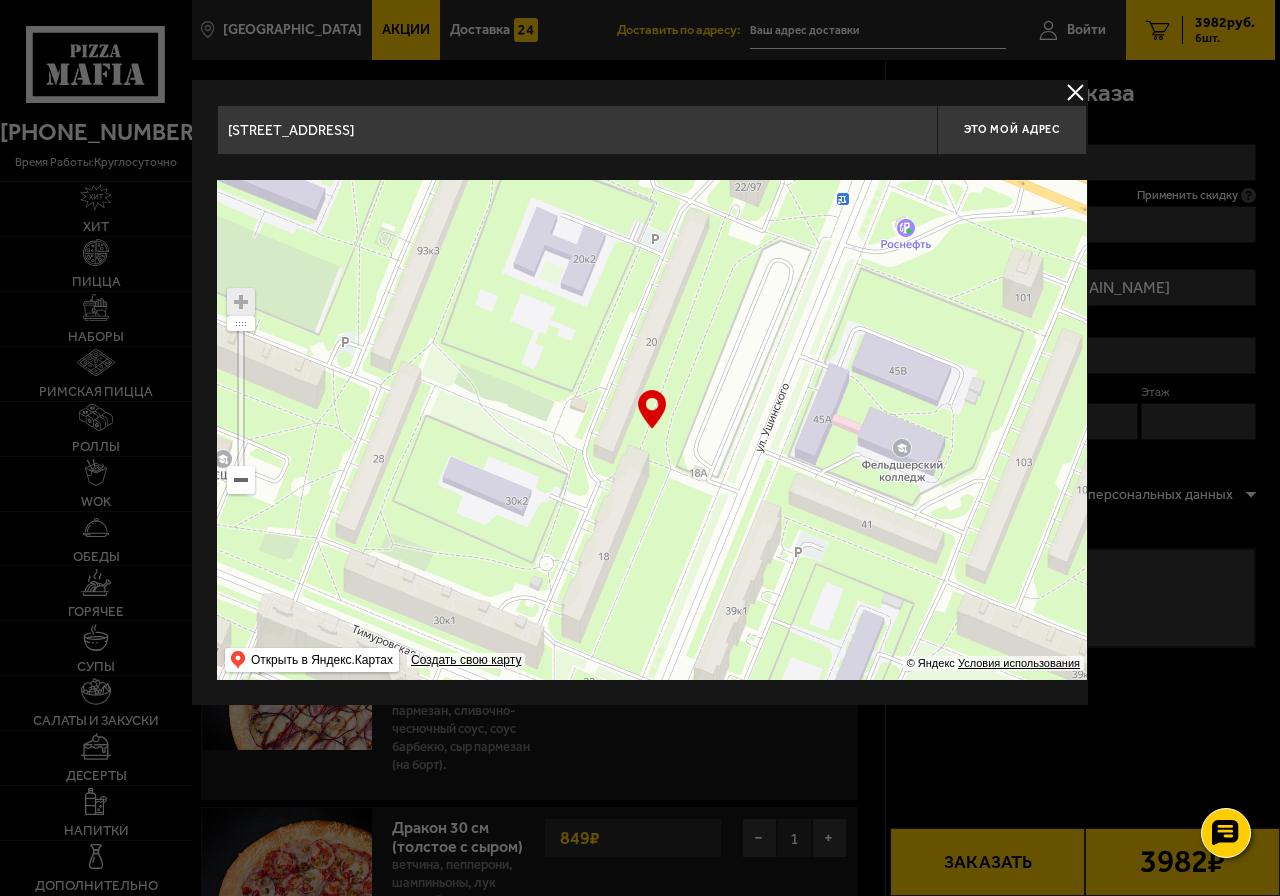 drag, startPoint x: 772, startPoint y: 320, endPoint x: 475, endPoint y: 440, distance: 320.3264 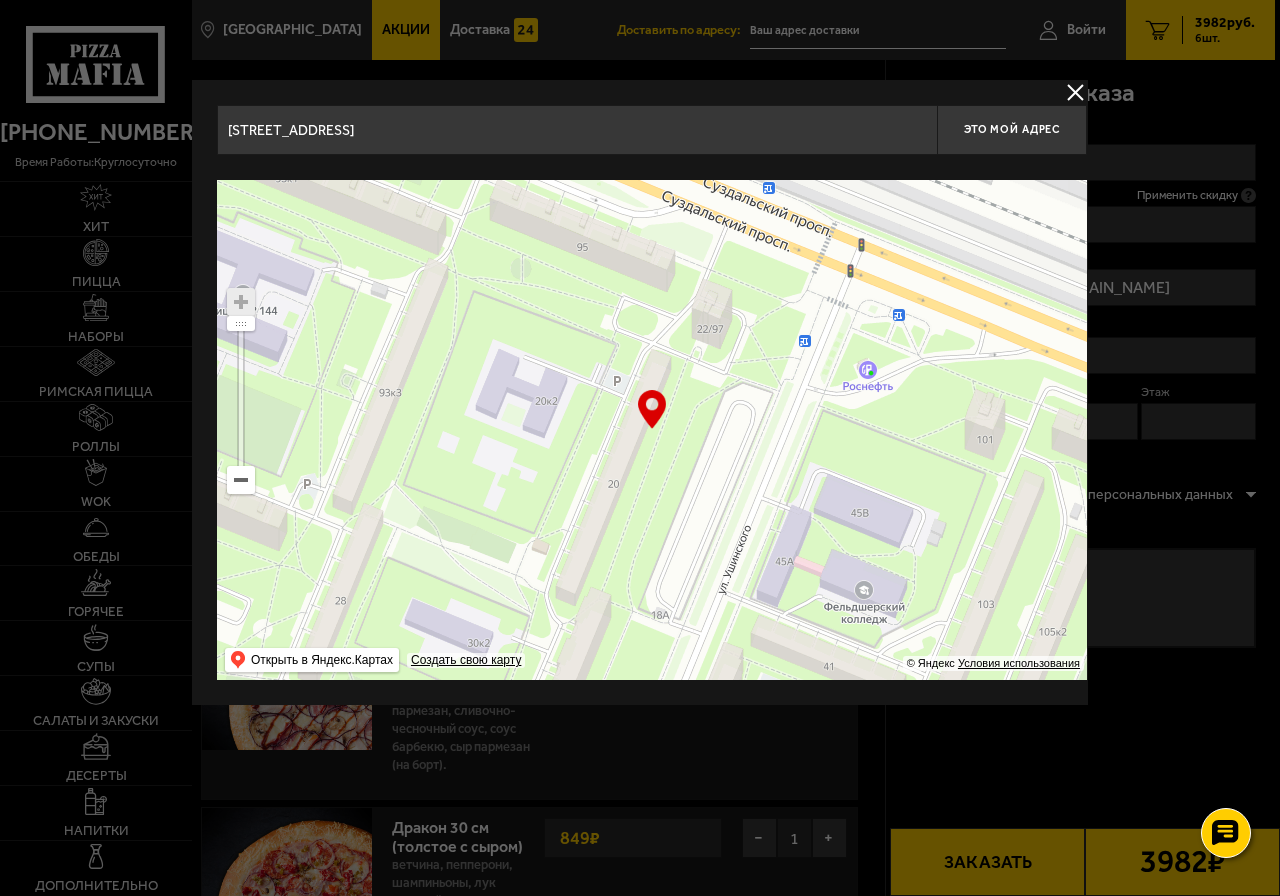 click at bounding box center (241, 480) 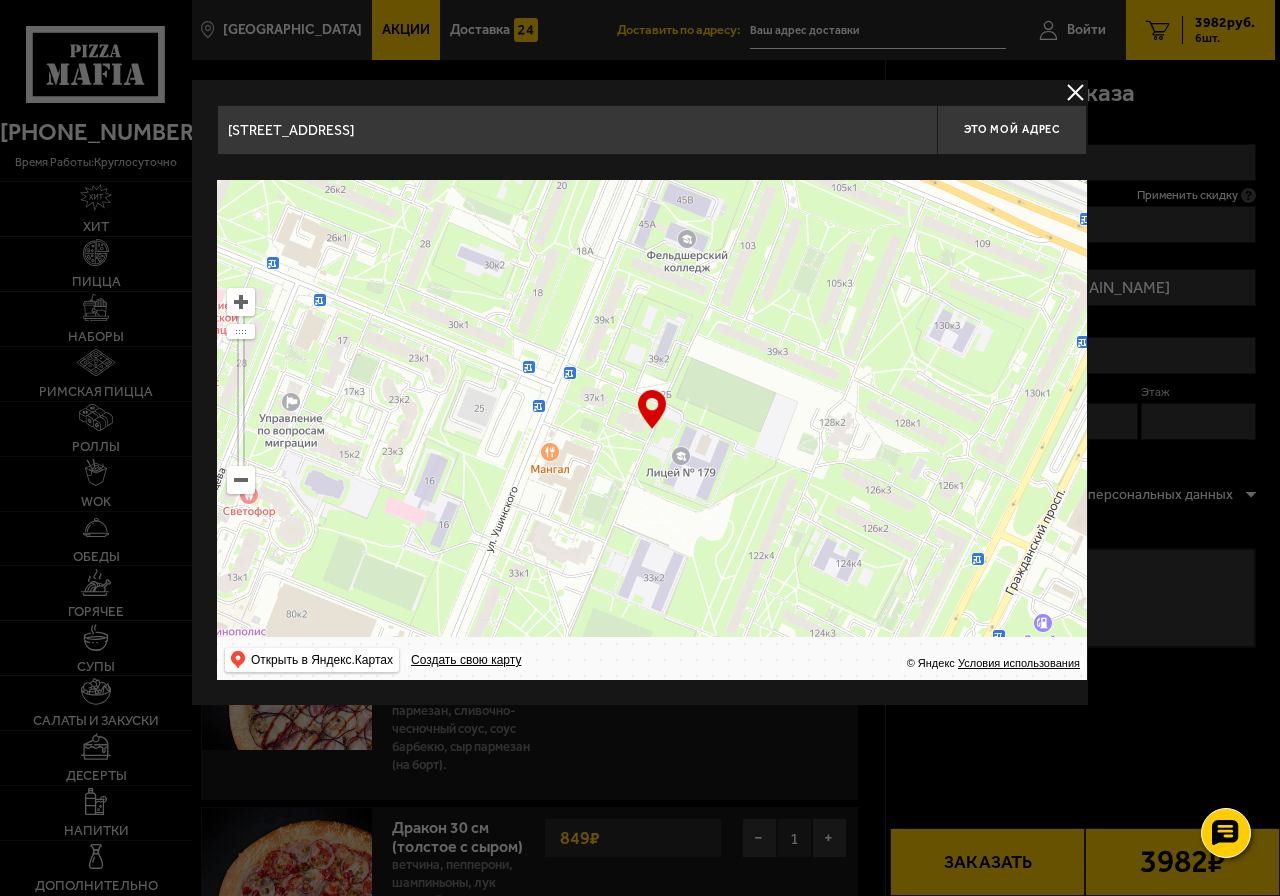 drag, startPoint x: 779, startPoint y: 513, endPoint x: 713, endPoint y: 264, distance: 257.5985 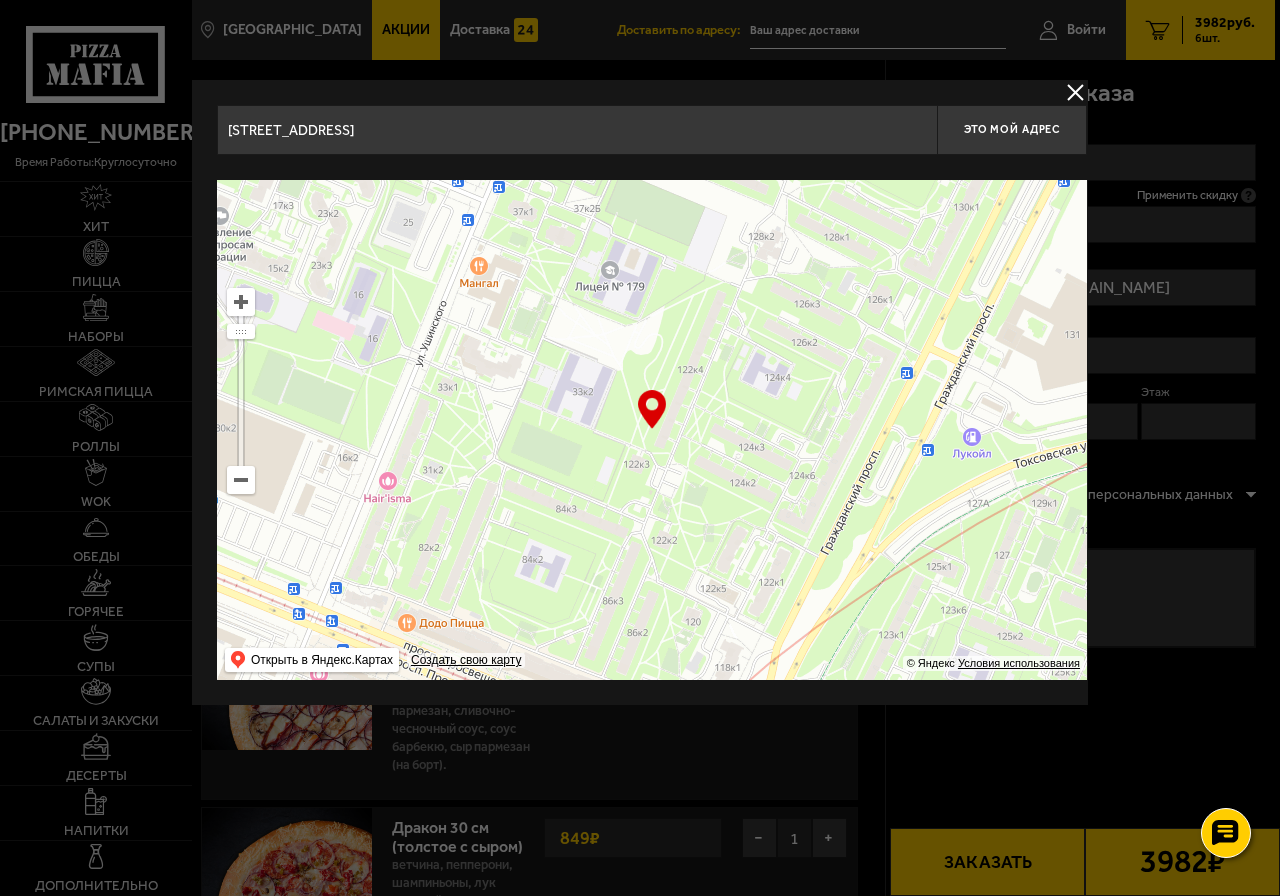 drag, startPoint x: 802, startPoint y: 560, endPoint x: 756, endPoint y: 374, distance: 191.60376 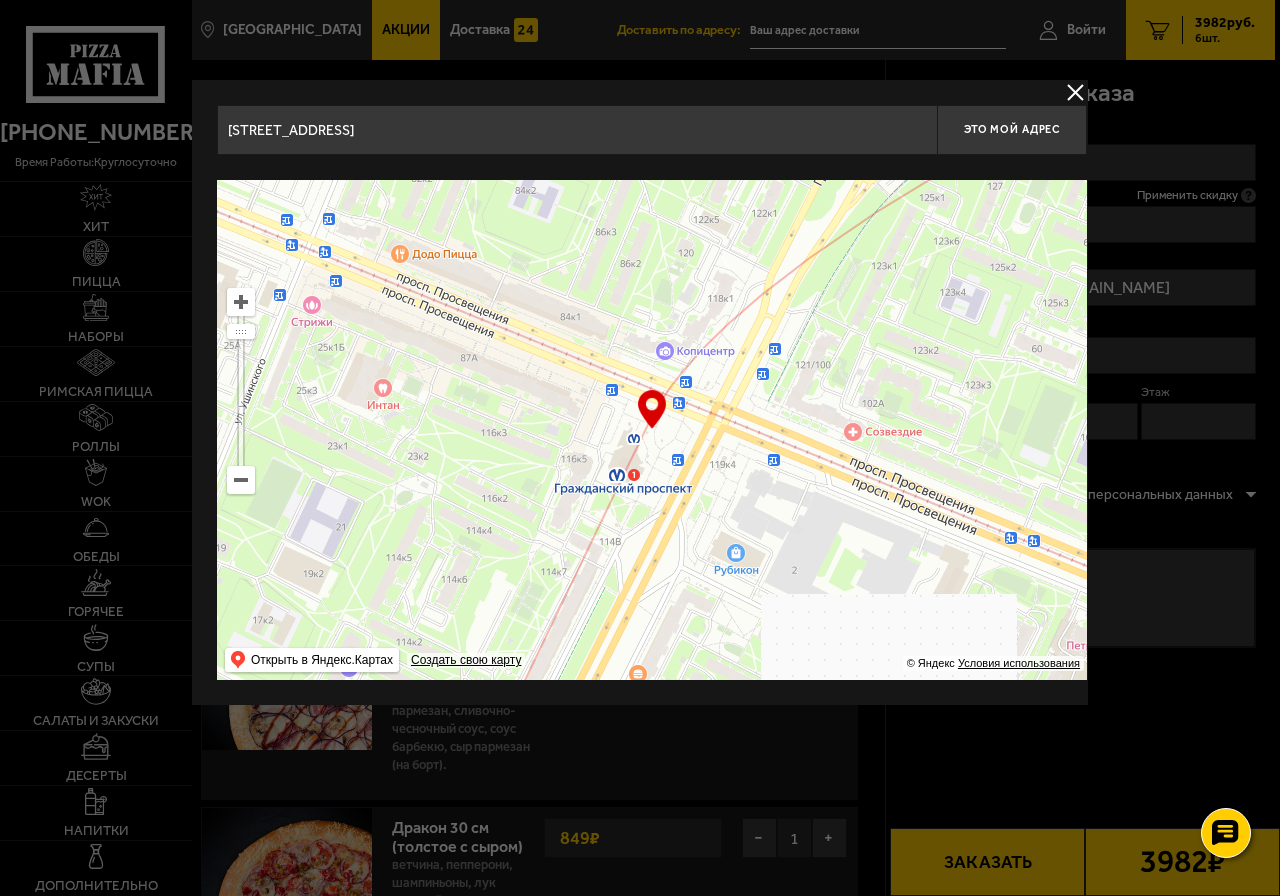 type on "[STREET_ADDRESS]" 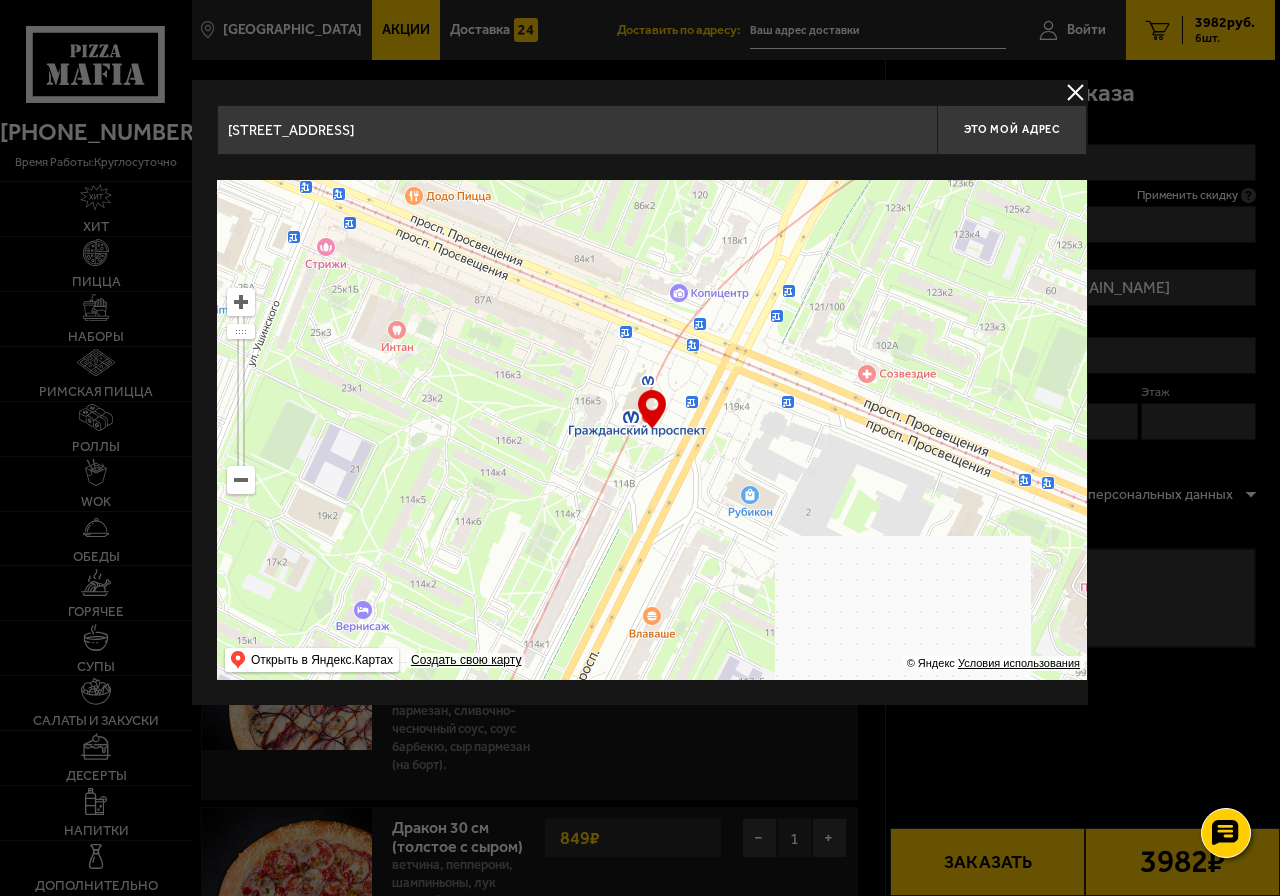 drag, startPoint x: 853, startPoint y: 569, endPoint x: 908, endPoint y: 323, distance: 252.0734 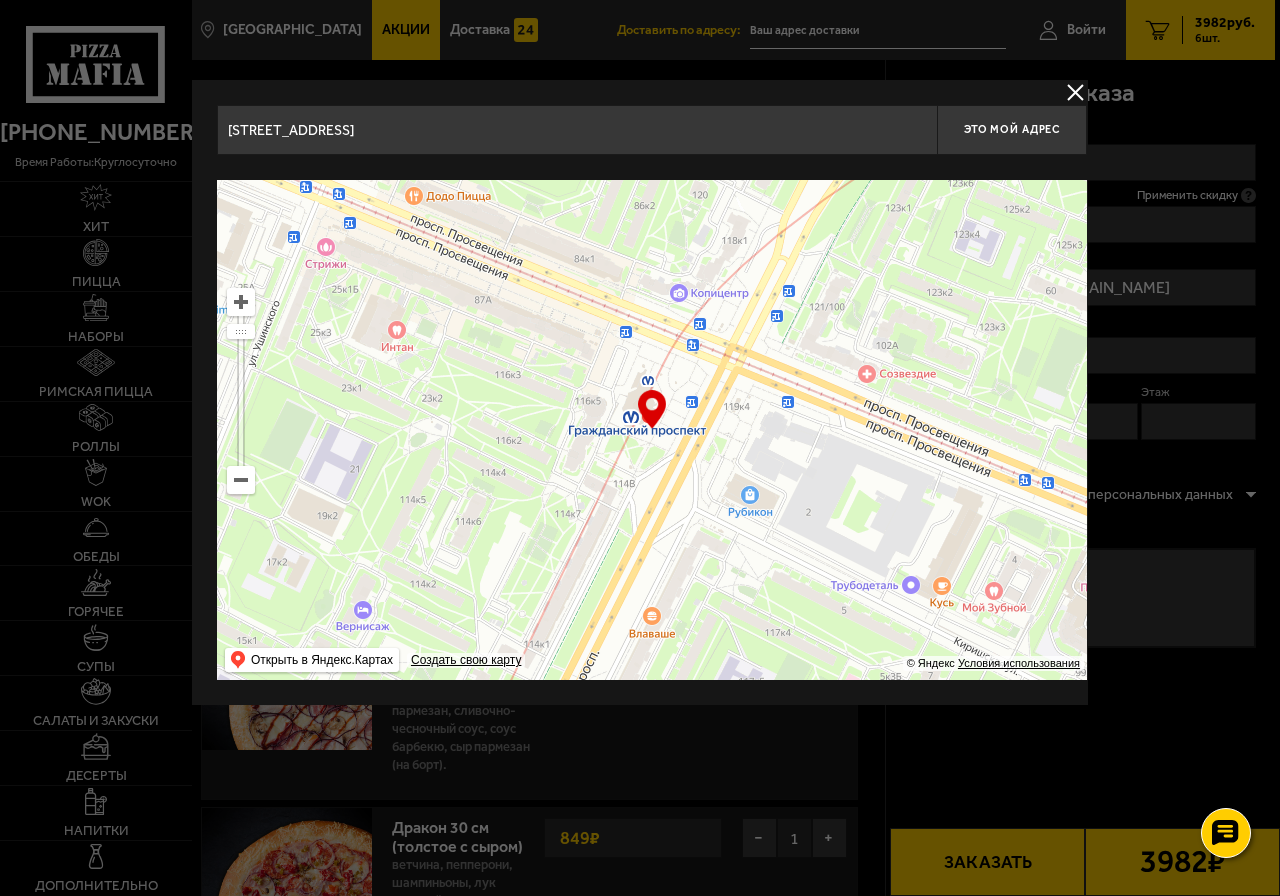 click at bounding box center (652, 430) 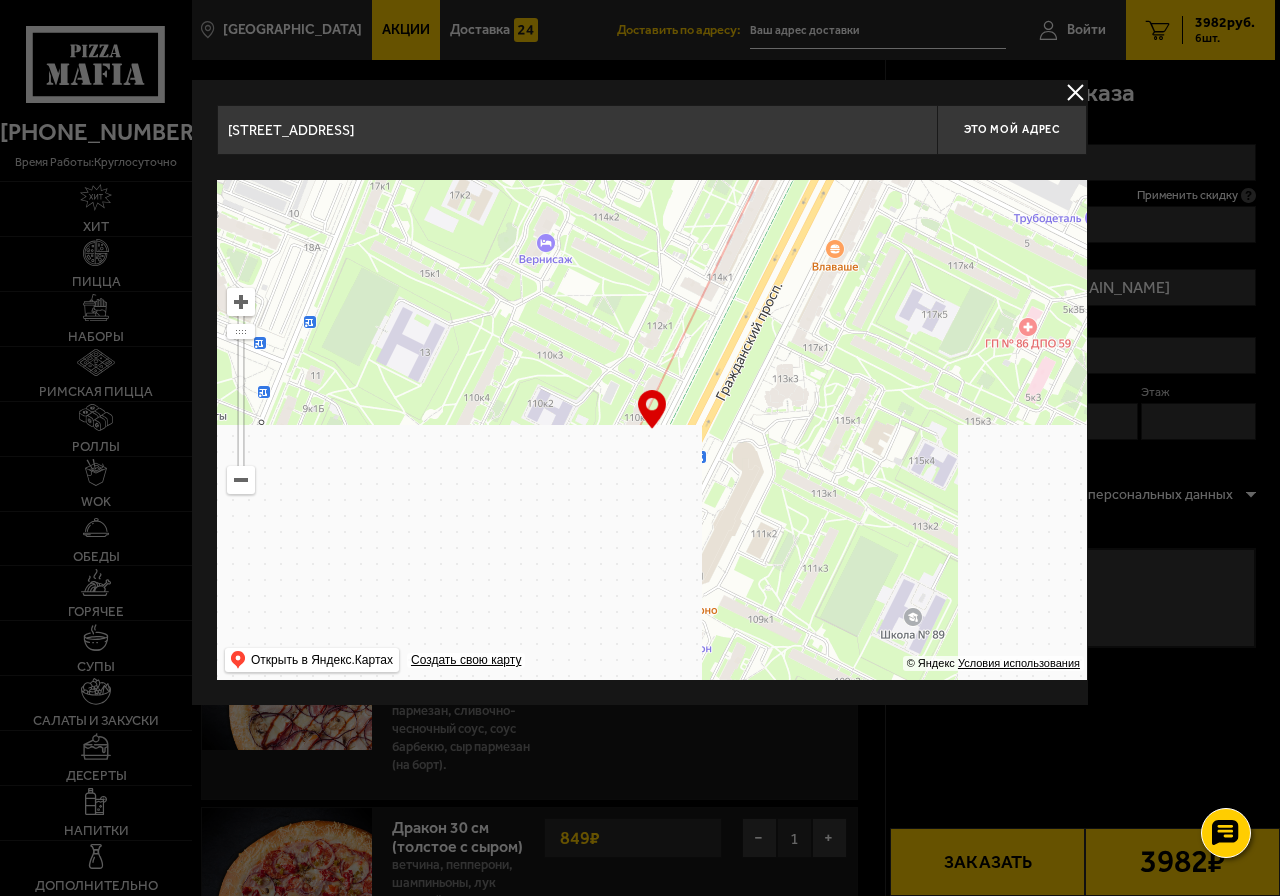 drag, startPoint x: 639, startPoint y: 609, endPoint x: 823, endPoint y: 364, distance: 306.40005 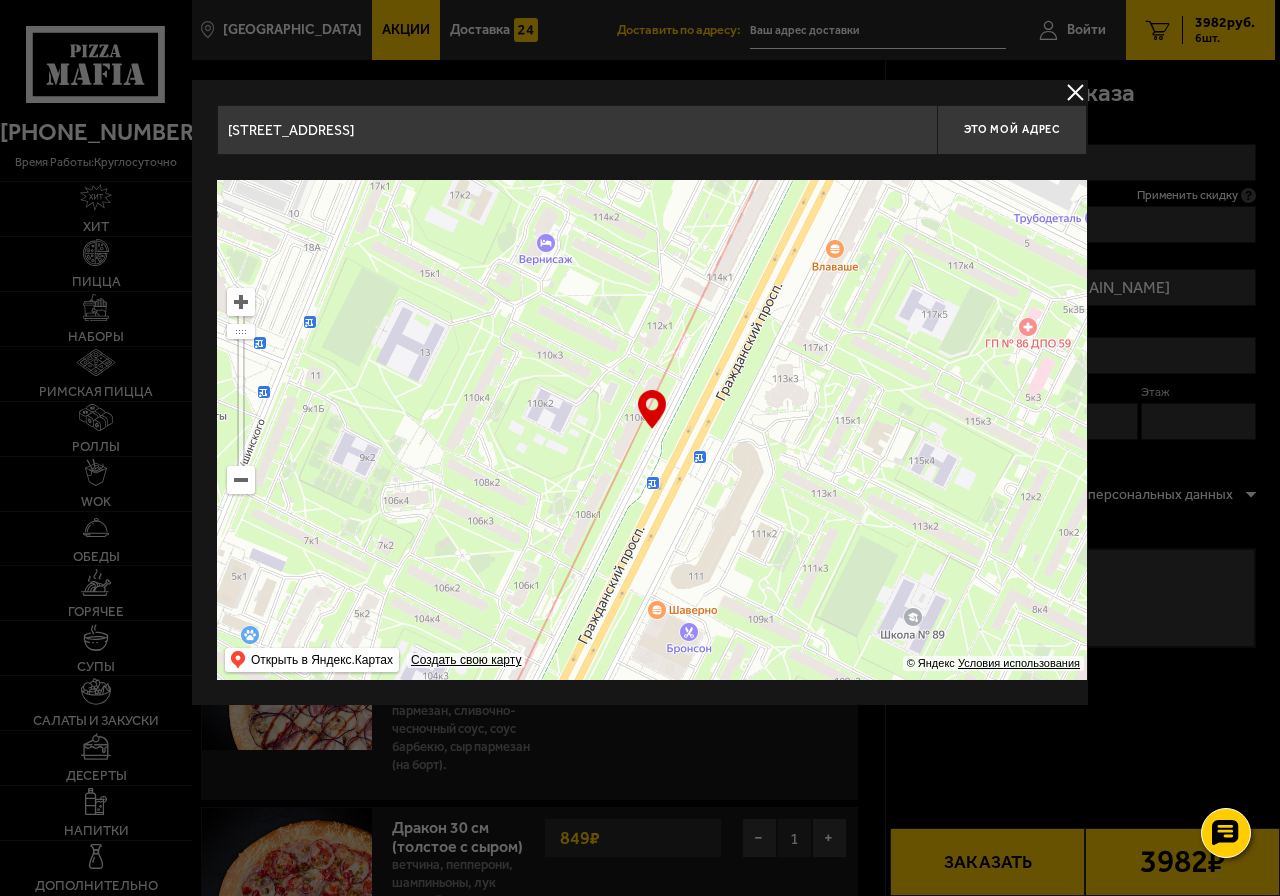 click at bounding box center [652, 430] 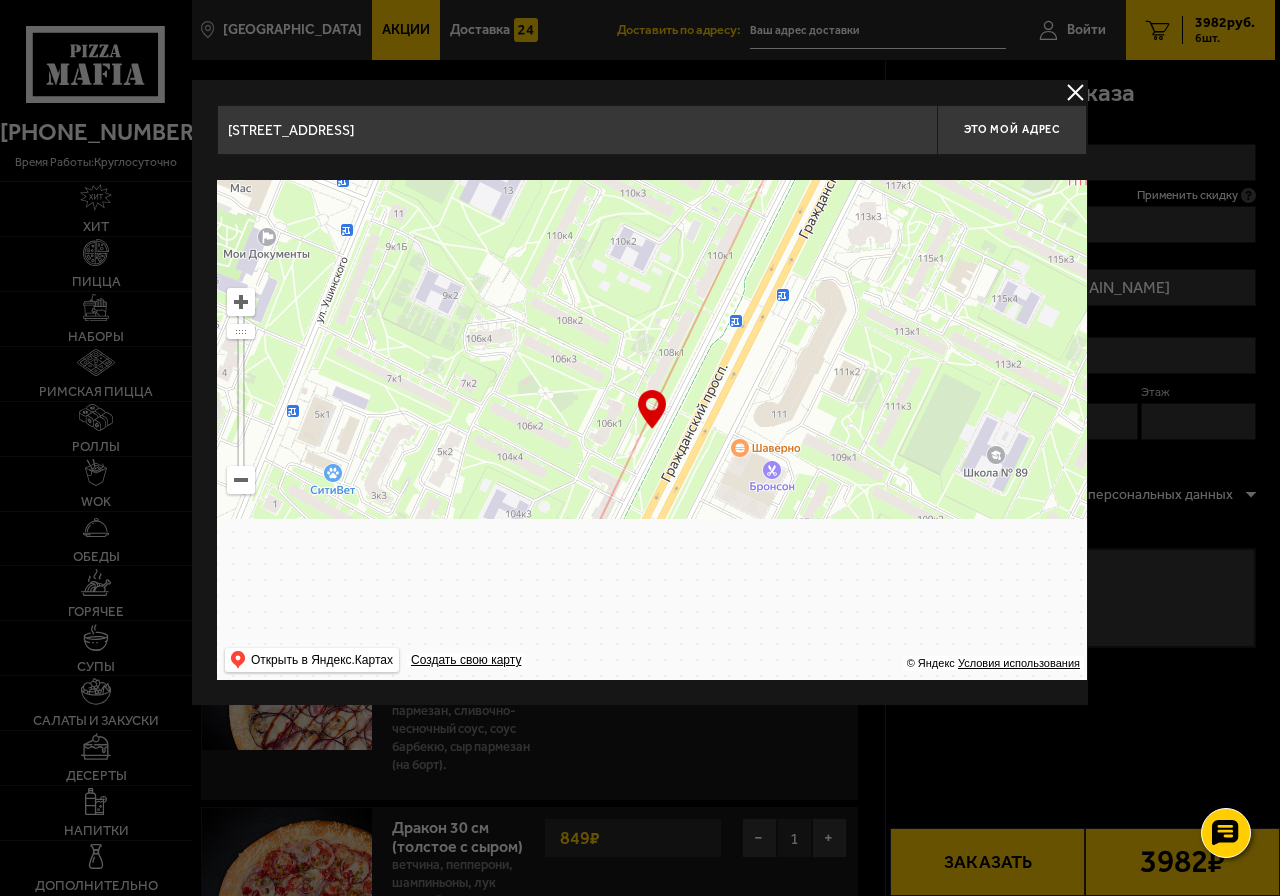 type on "[STREET_ADDRESS]" 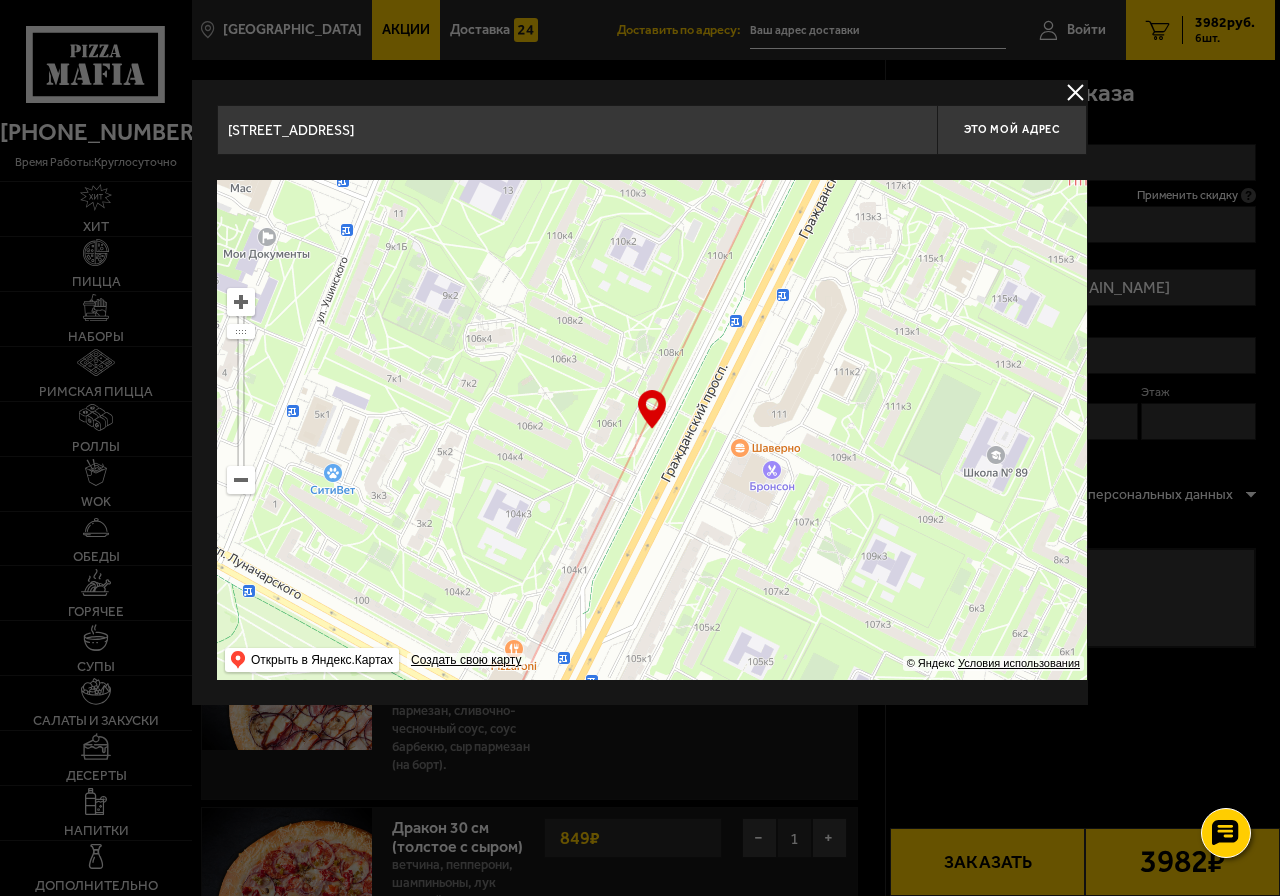type on "[STREET_ADDRESS]" 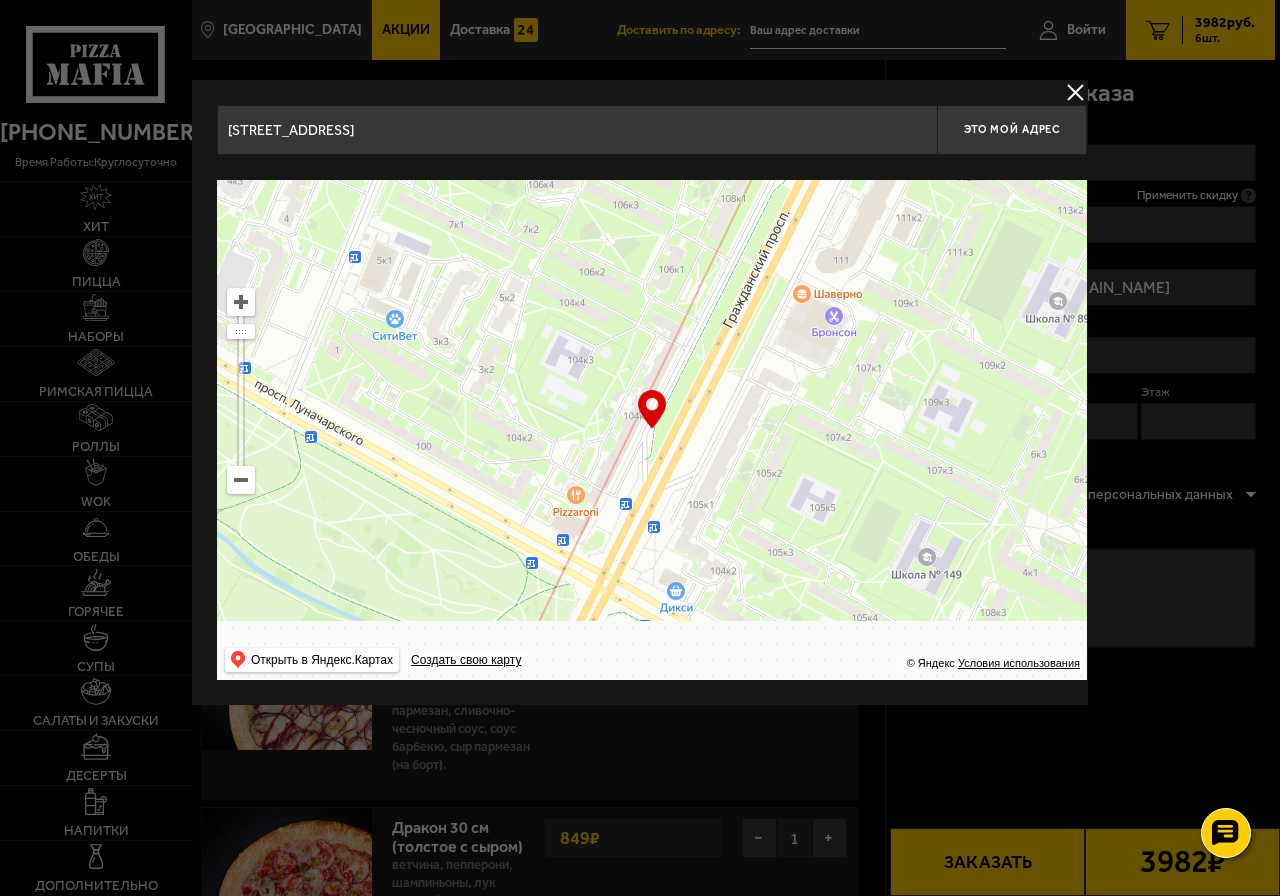 drag, startPoint x: 683, startPoint y: 578, endPoint x: 782, endPoint y: 332, distance: 265.17352 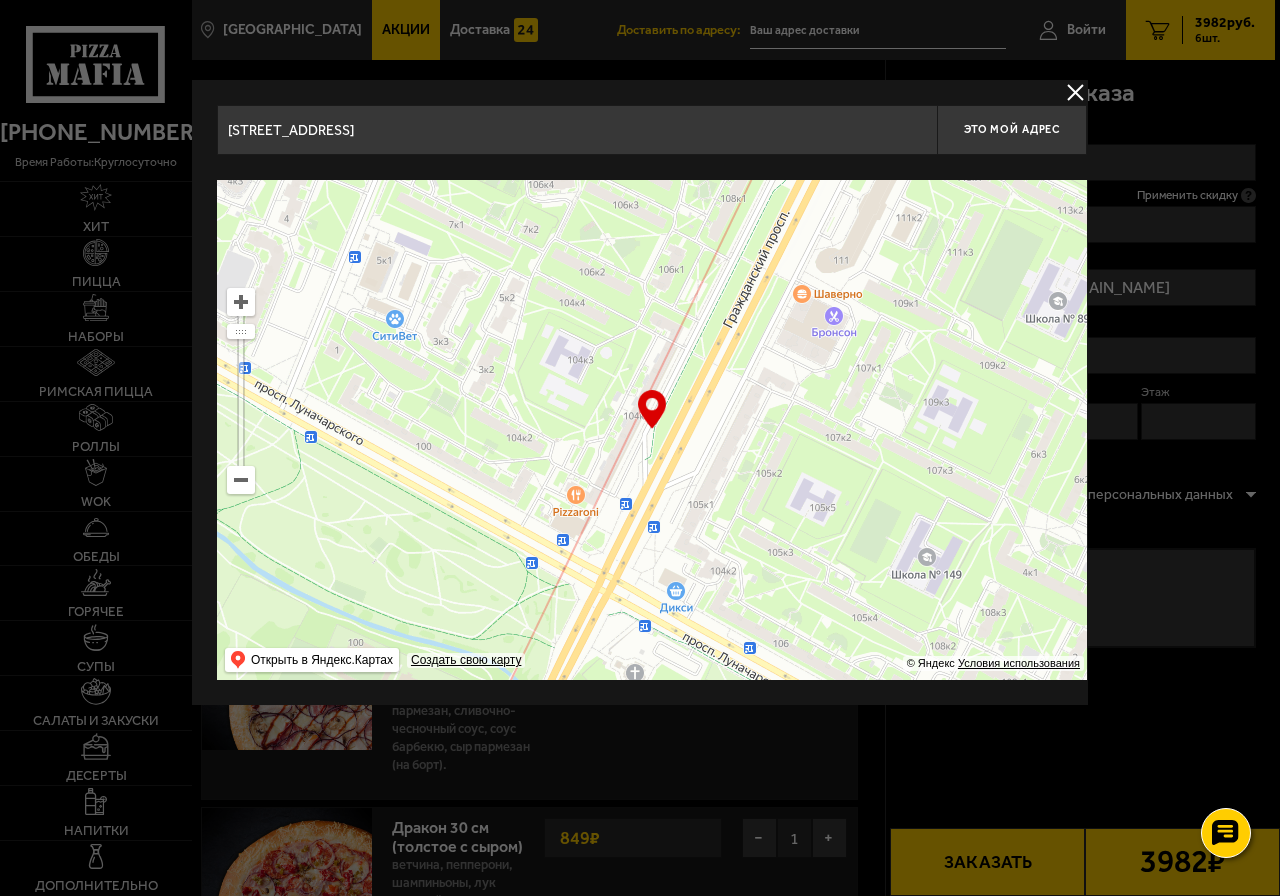 click at bounding box center [652, 430] 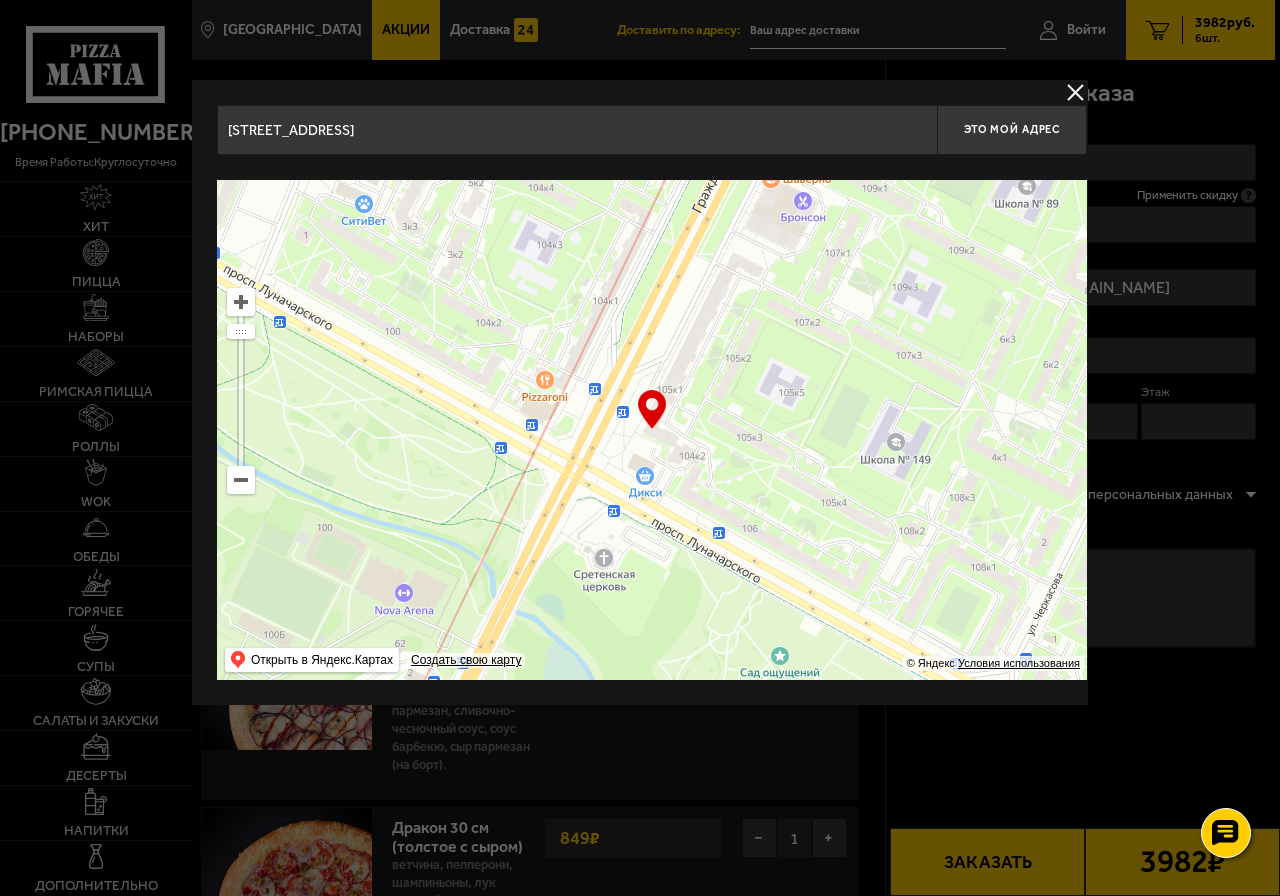 drag, startPoint x: 773, startPoint y: 453, endPoint x: 742, endPoint y: 408, distance: 54.644306 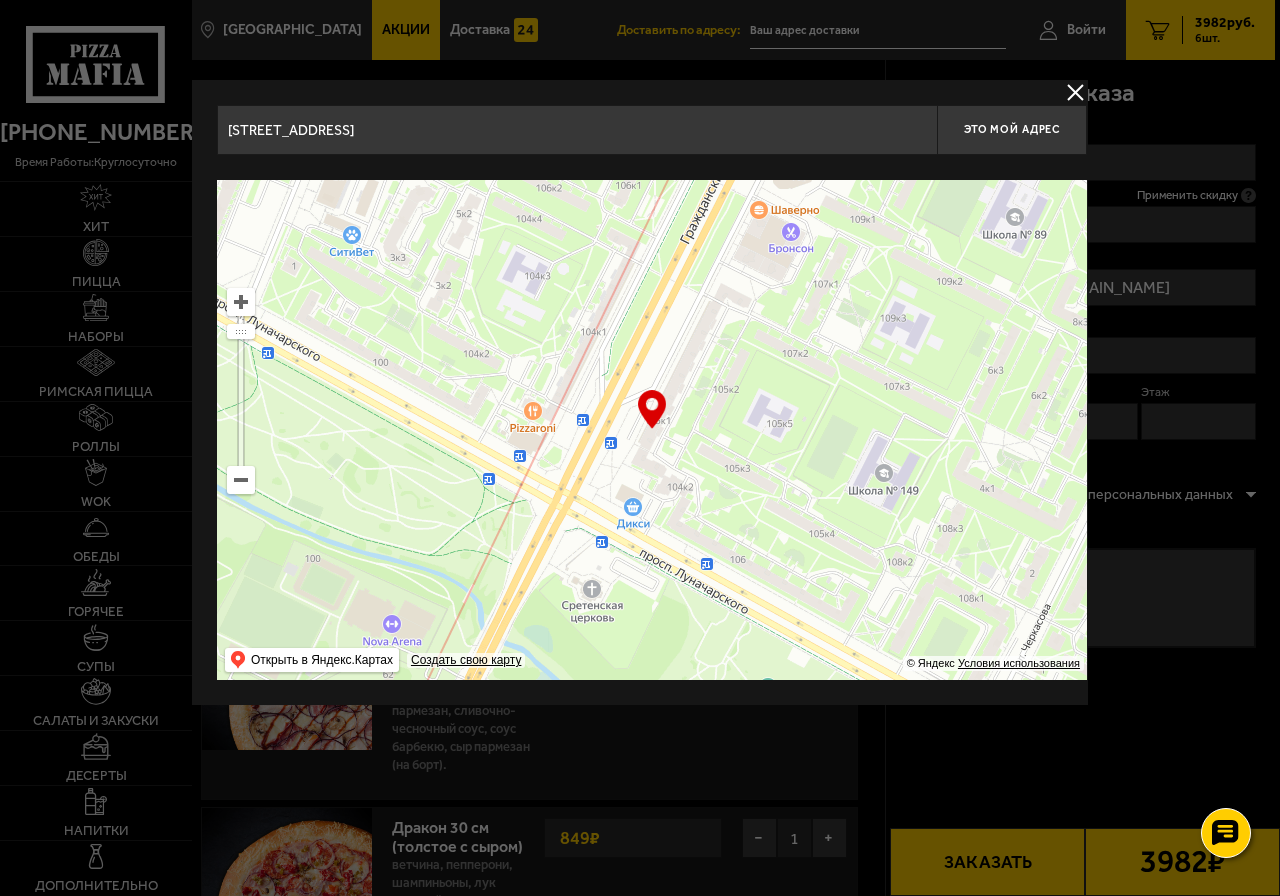drag, startPoint x: 709, startPoint y: 416, endPoint x: 697, endPoint y: 447, distance: 33.24154 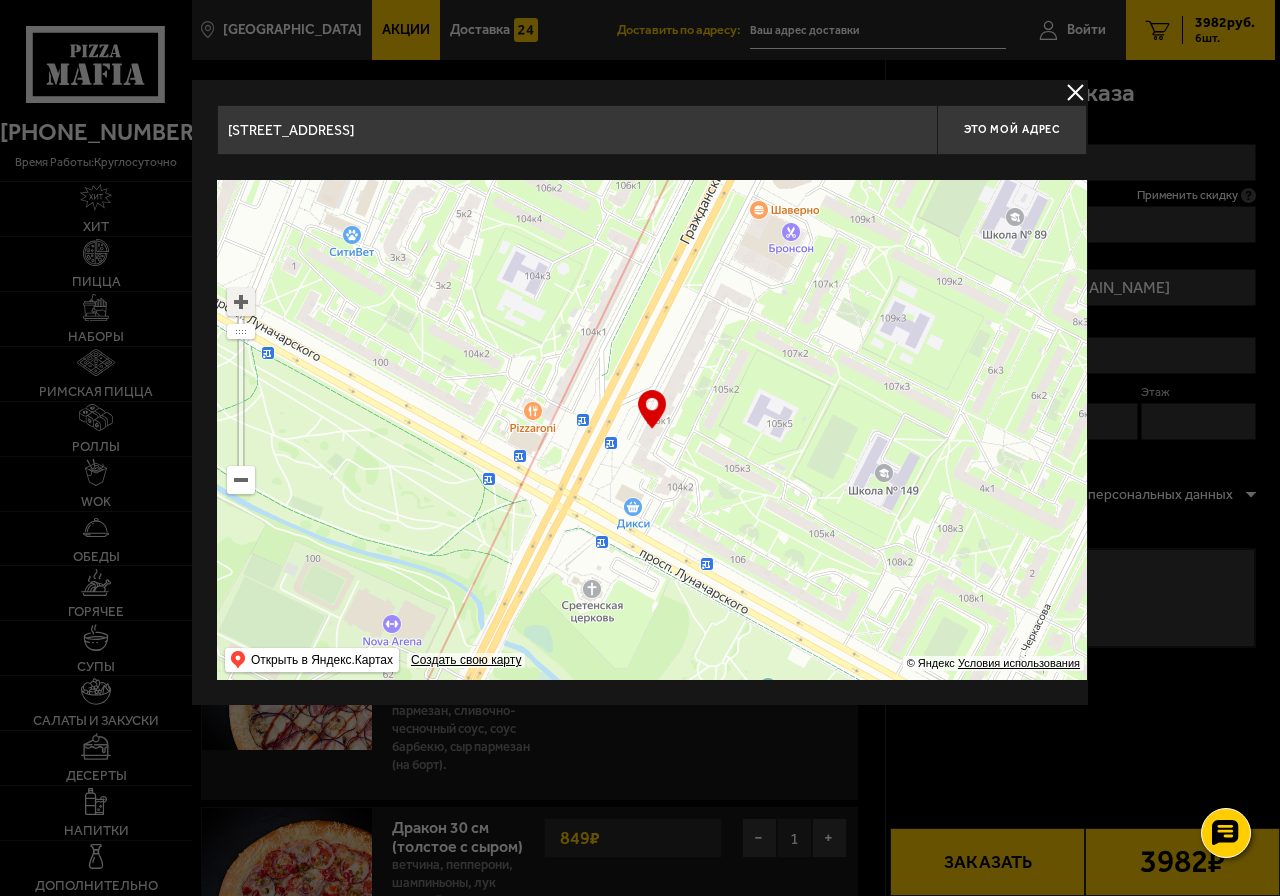 click at bounding box center (241, 302) 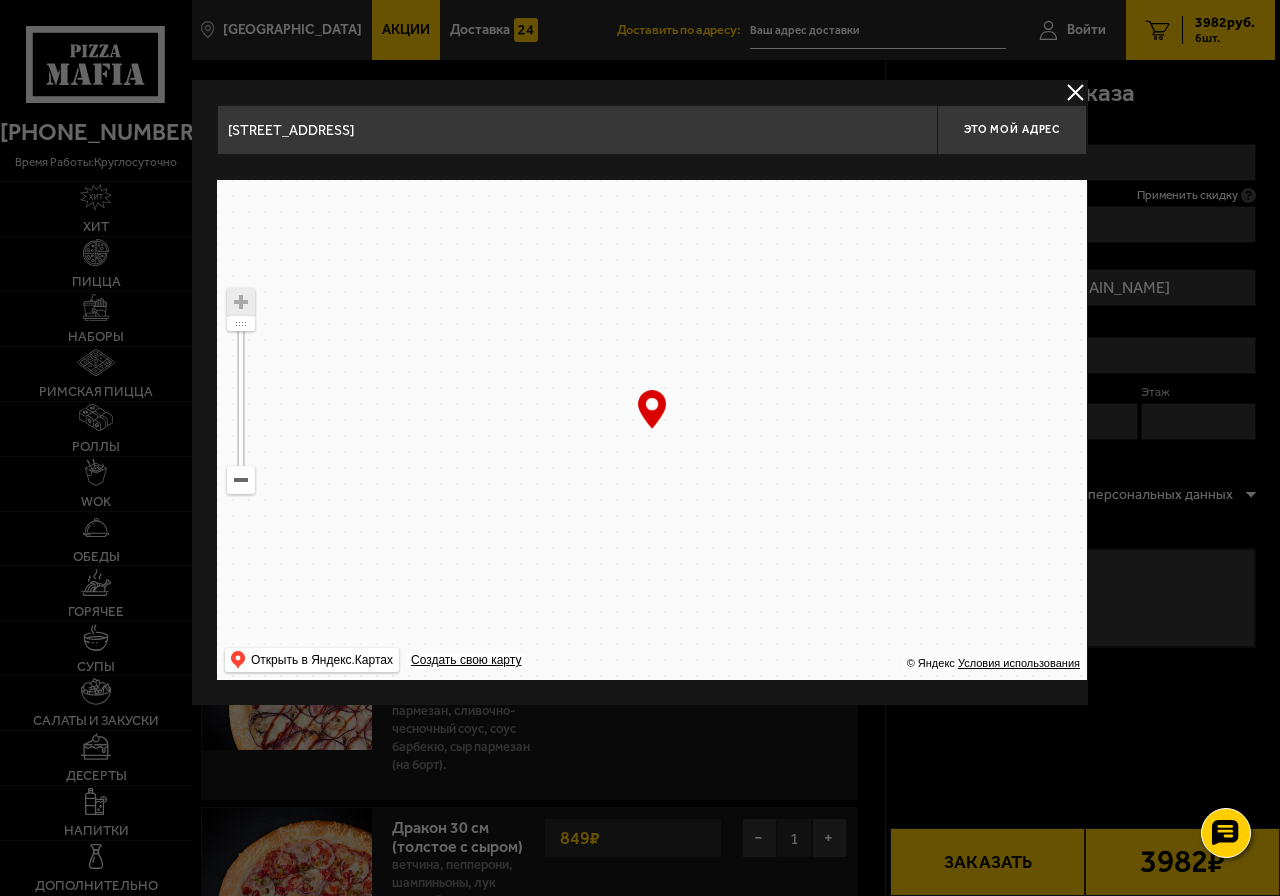 click at bounding box center (652, 430) 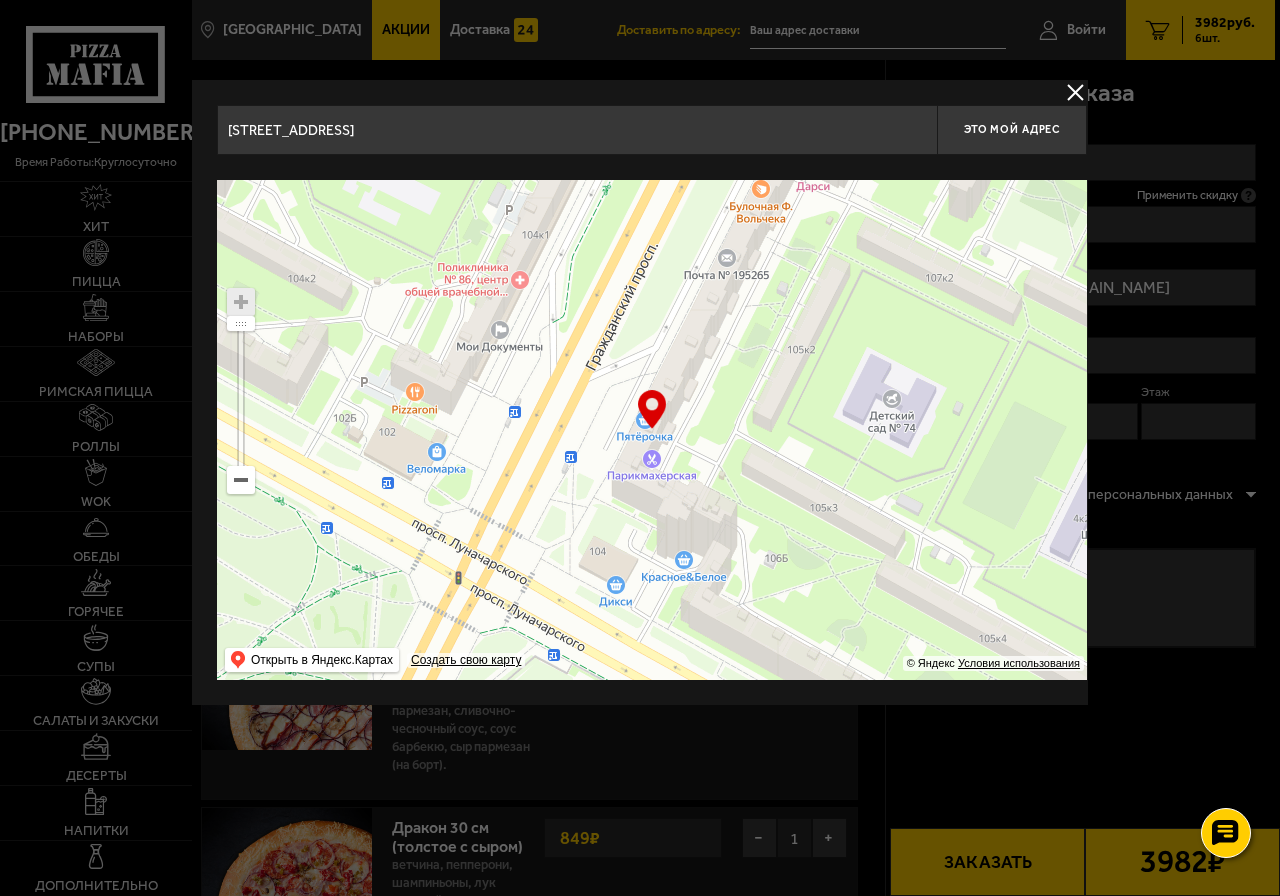 click on "… © Яндекс   Условия использования Открыть в Яндекс.Картах Создать свою карту" at bounding box center (652, 430) 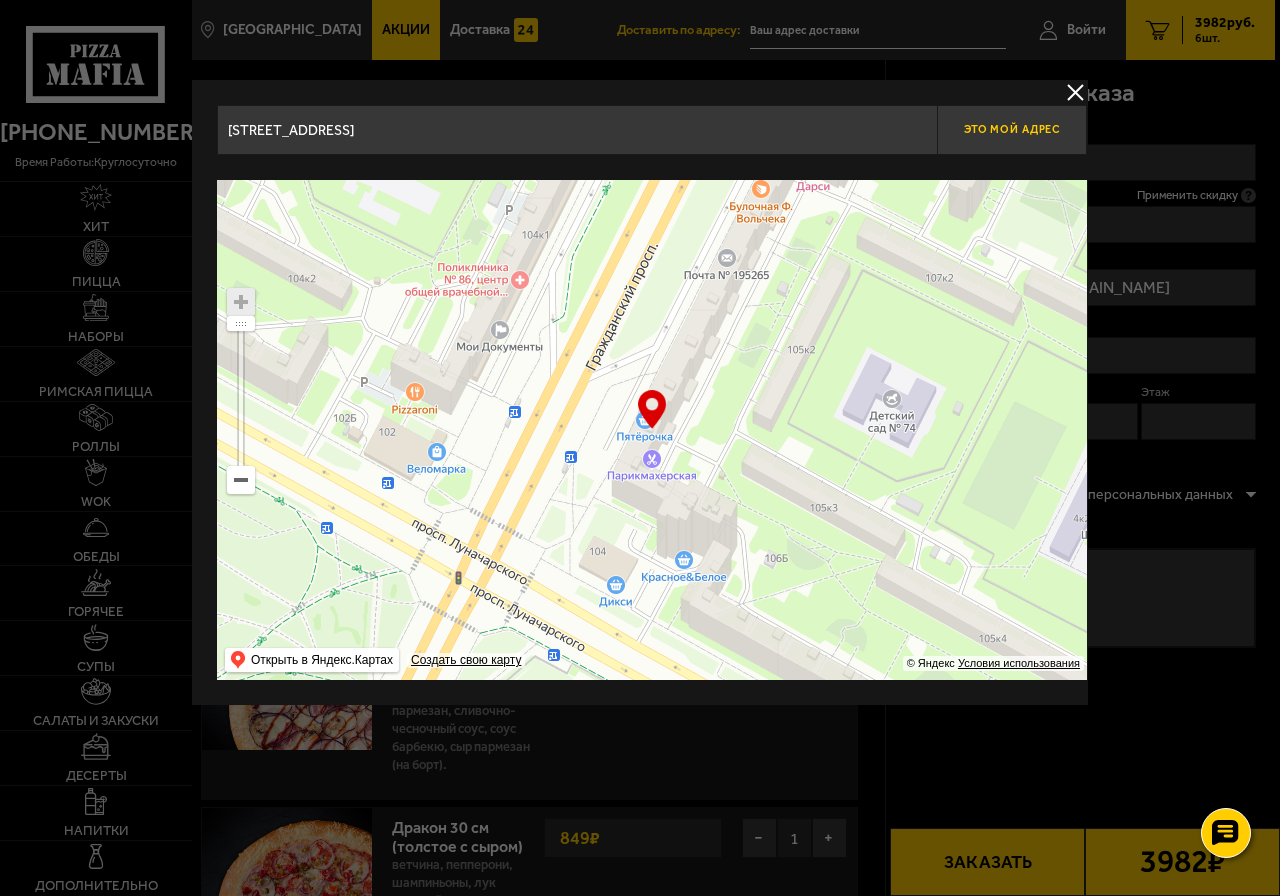click on "Это мой адрес" at bounding box center (1012, 130) 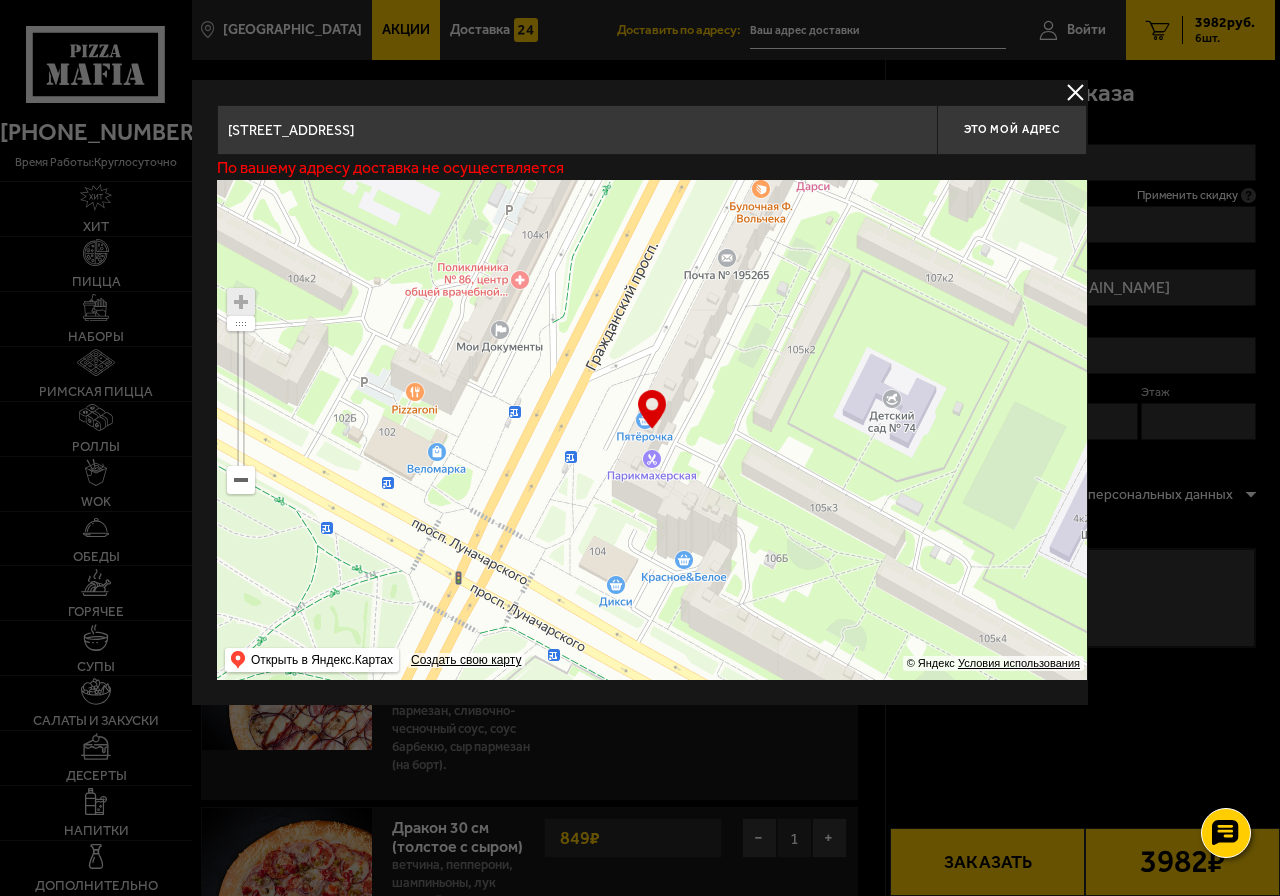 click at bounding box center (1075, 92) 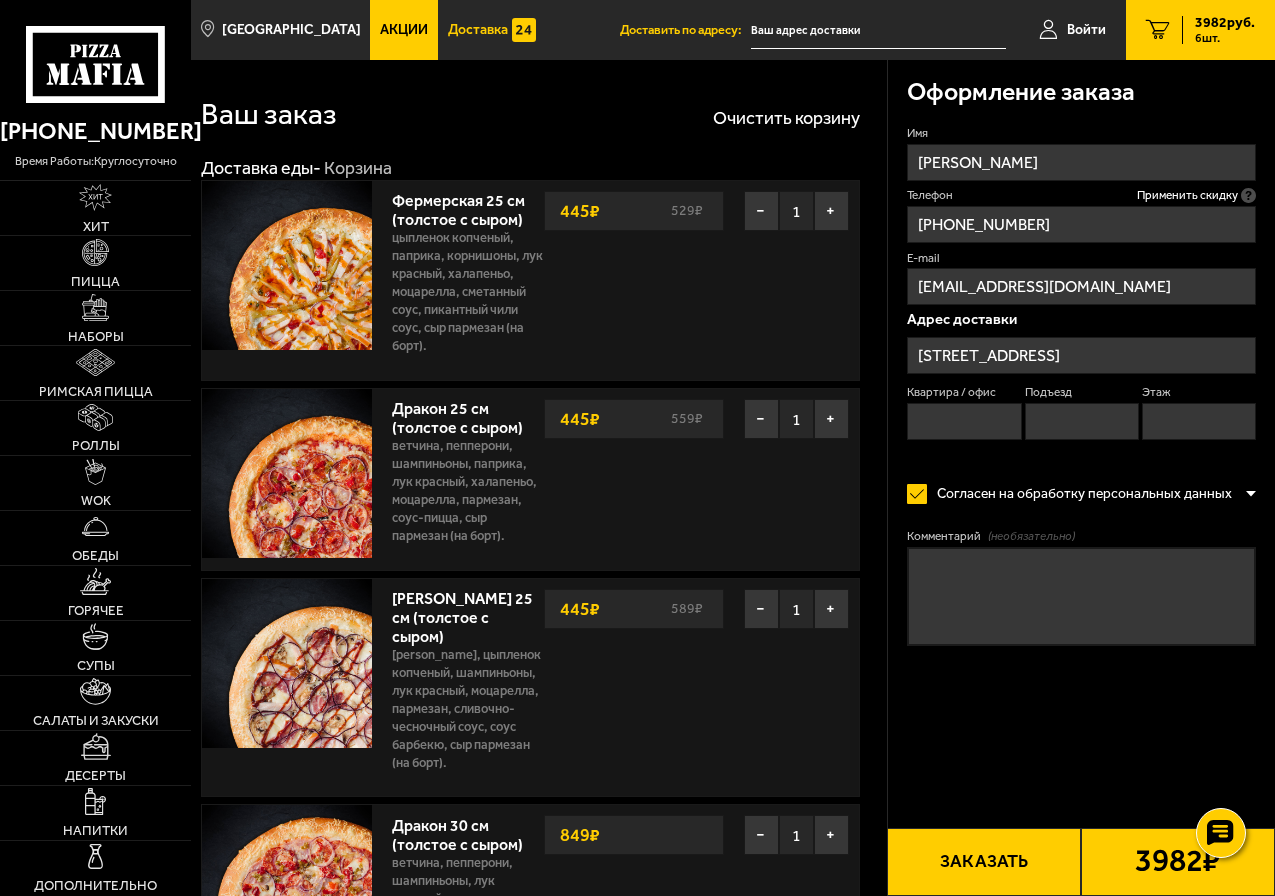 click on "Доставка" at bounding box center (478, 30) 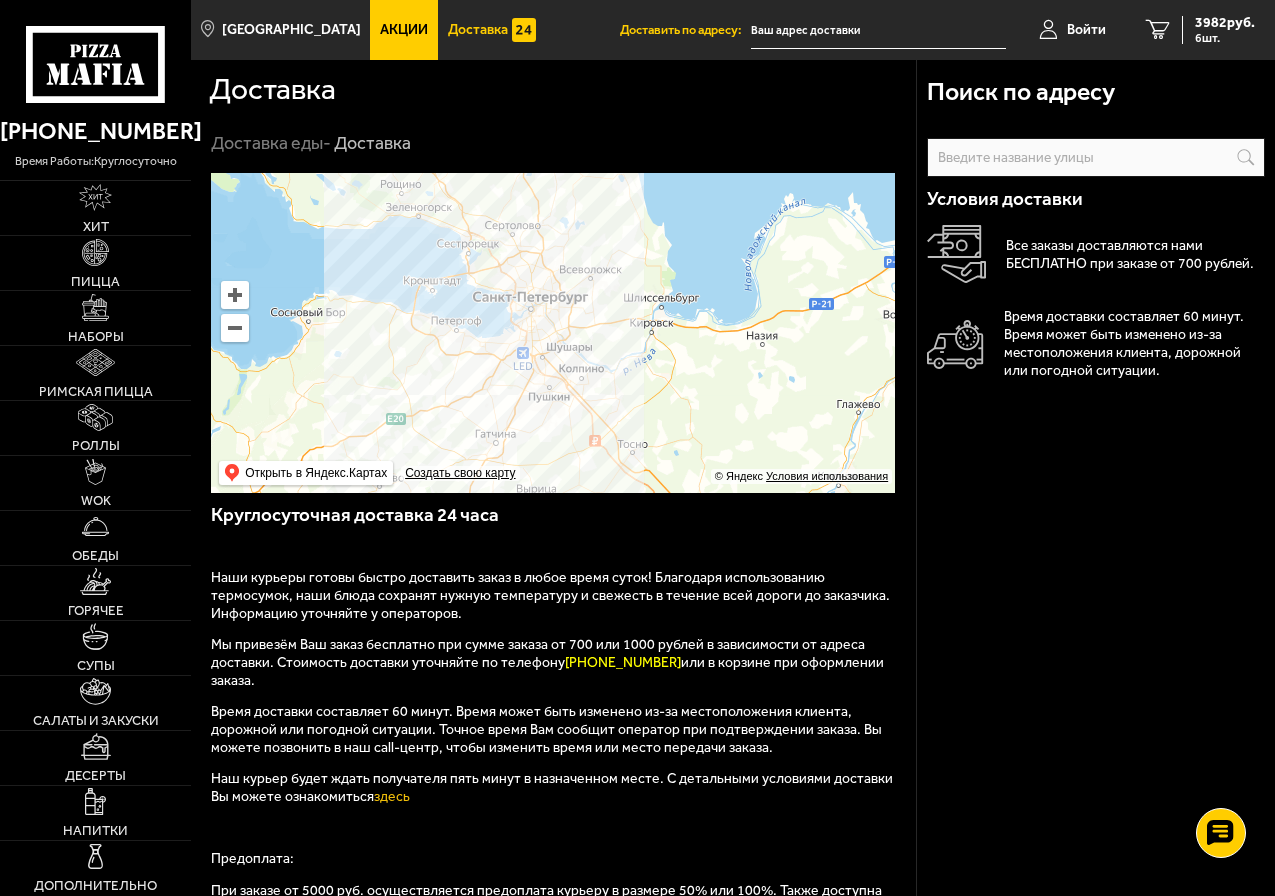 click at bounding box center [235, 295] 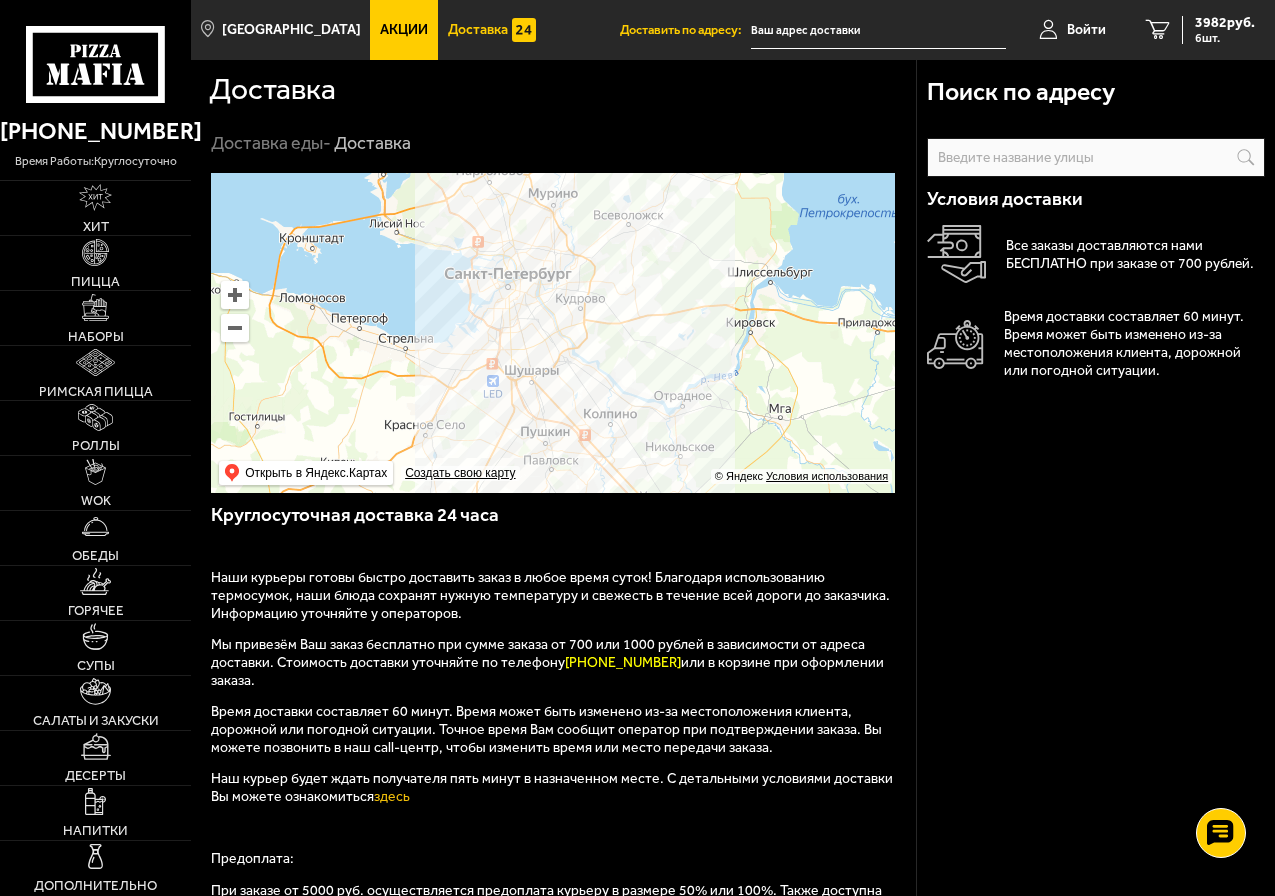 click at bounding box center (235, 295) 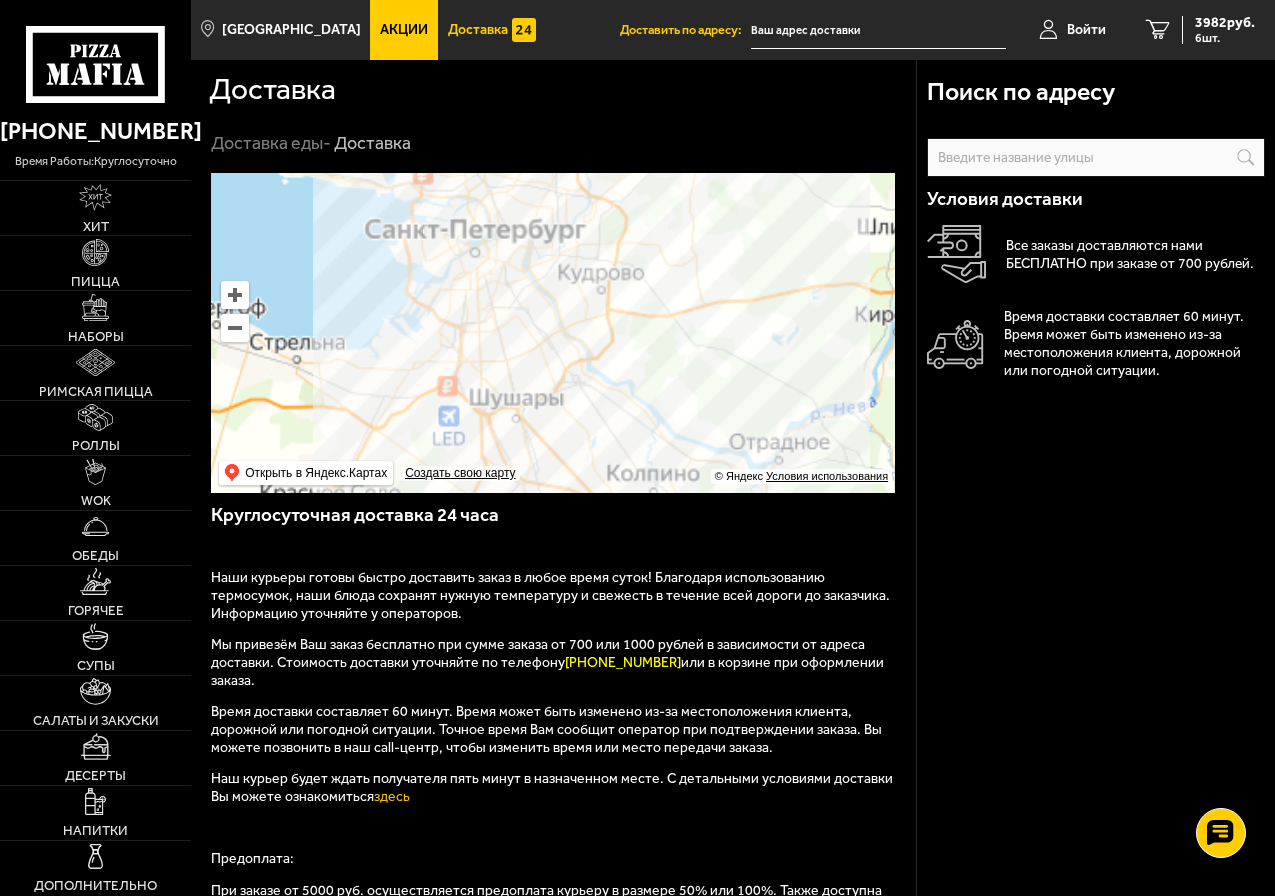 click at bounding box center [235, 295] 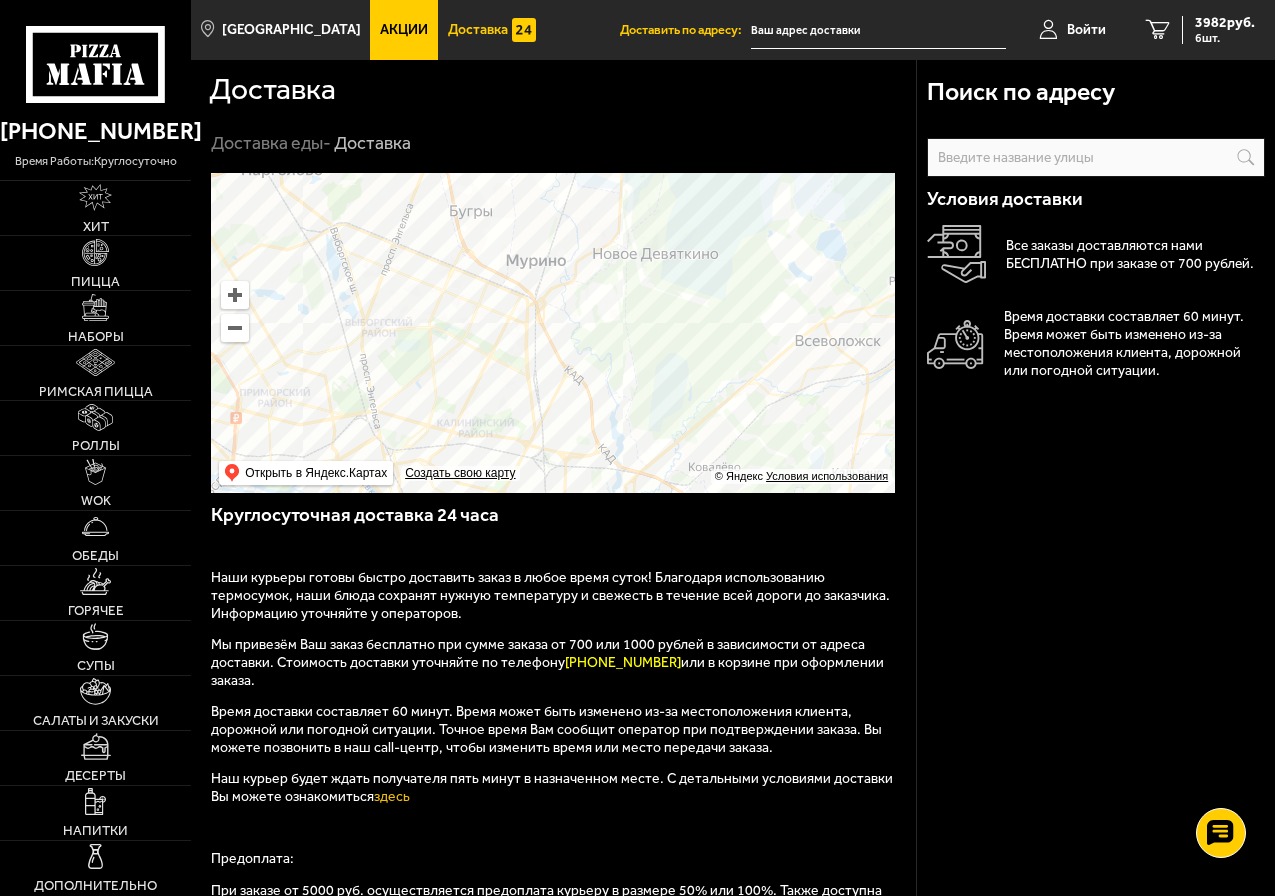 drag, startPoint x: 574, startPoint y: 205, endPoint x: 555, endPoint y: 657, distance: 452.39917 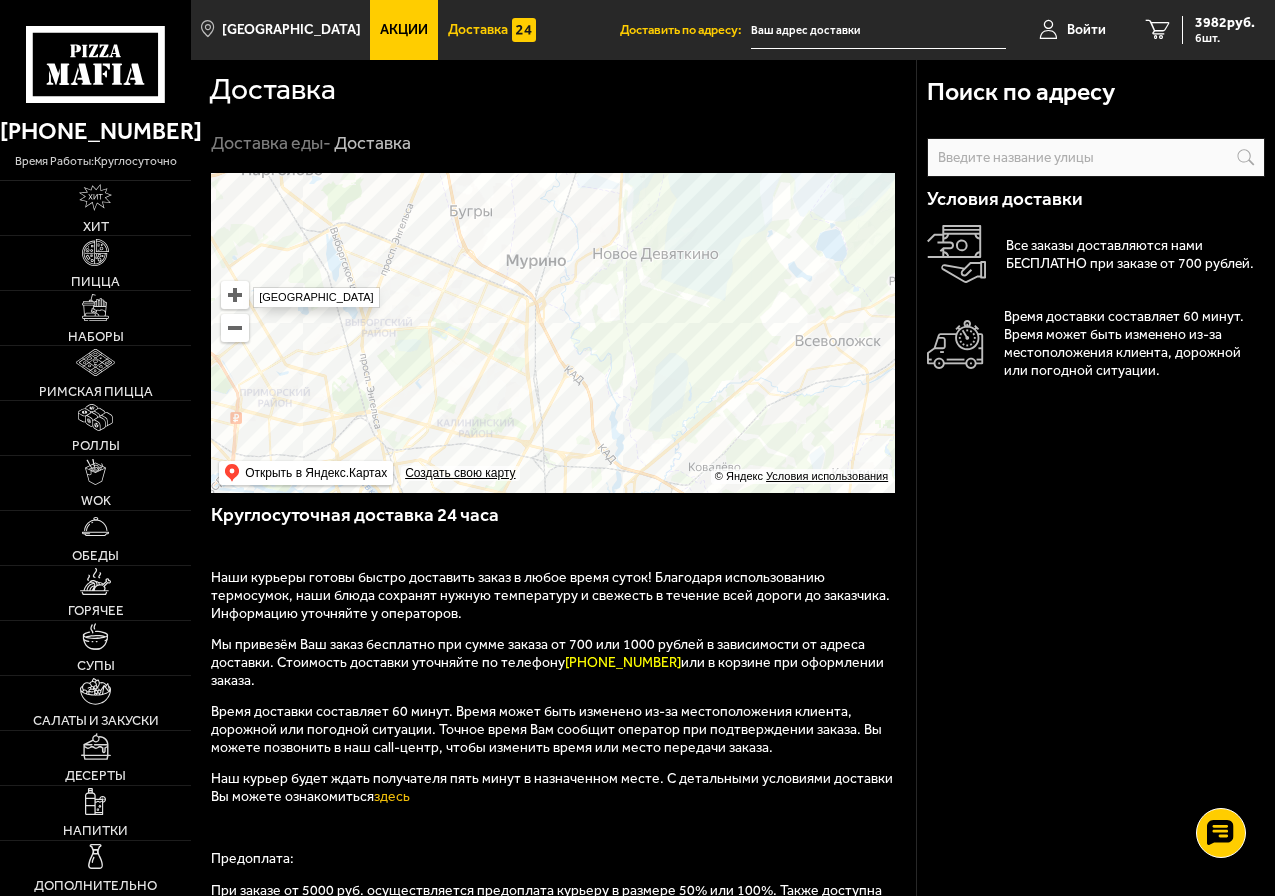 click at bounding box center [235, 295] 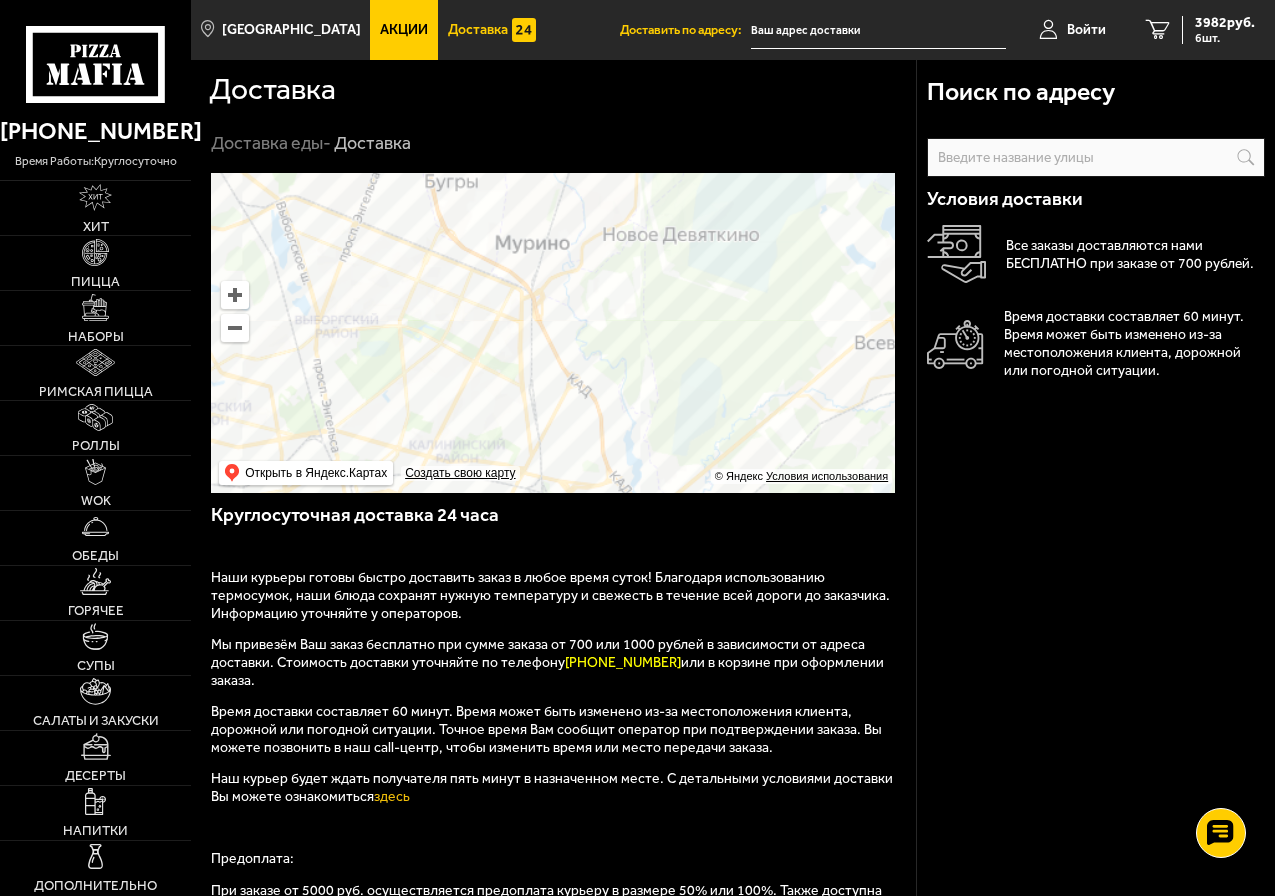 click at bounding box center (235, 295) 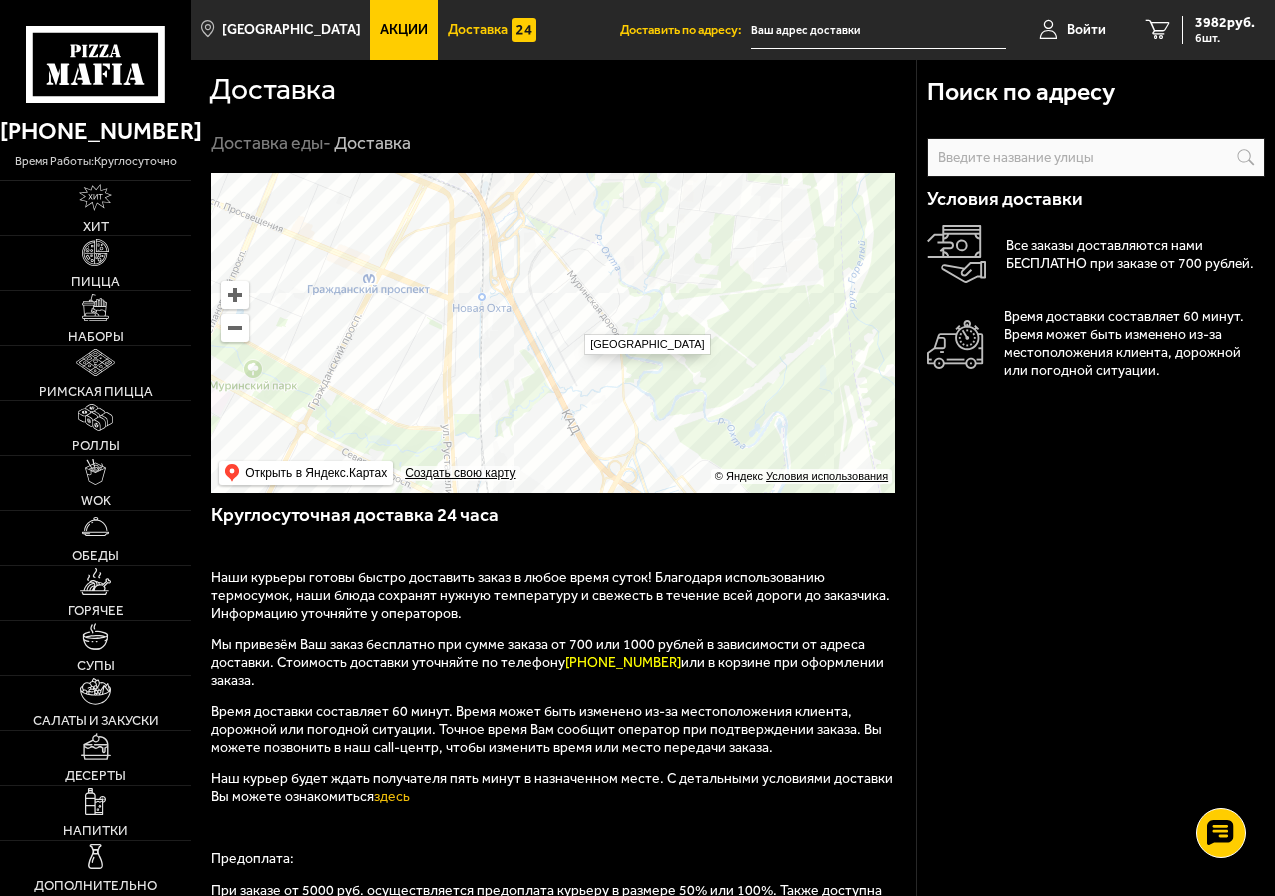 click at bounding box center (0, 0) 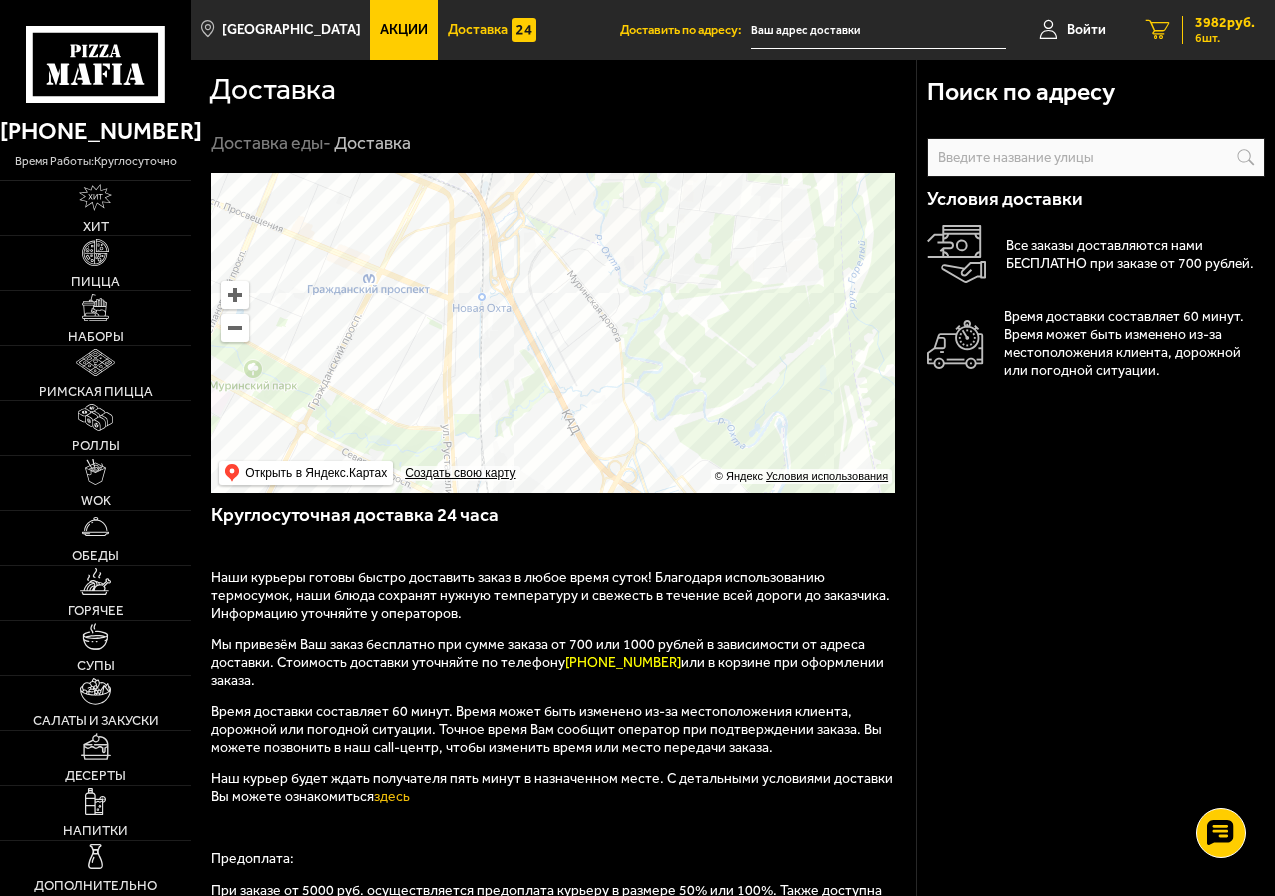 click on "3982  руб." at bounding box center [1225, 23] 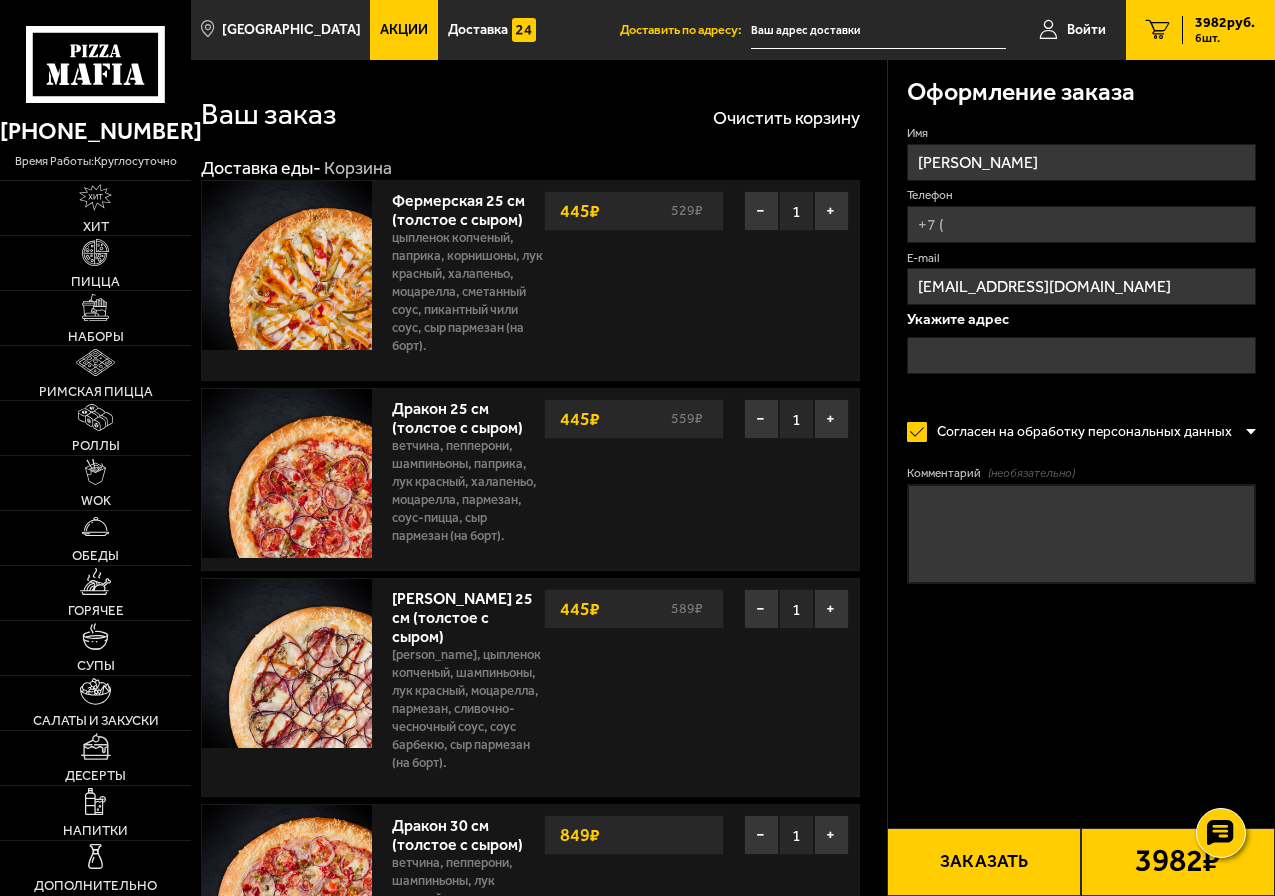 click at bounding box center [1081, 355] 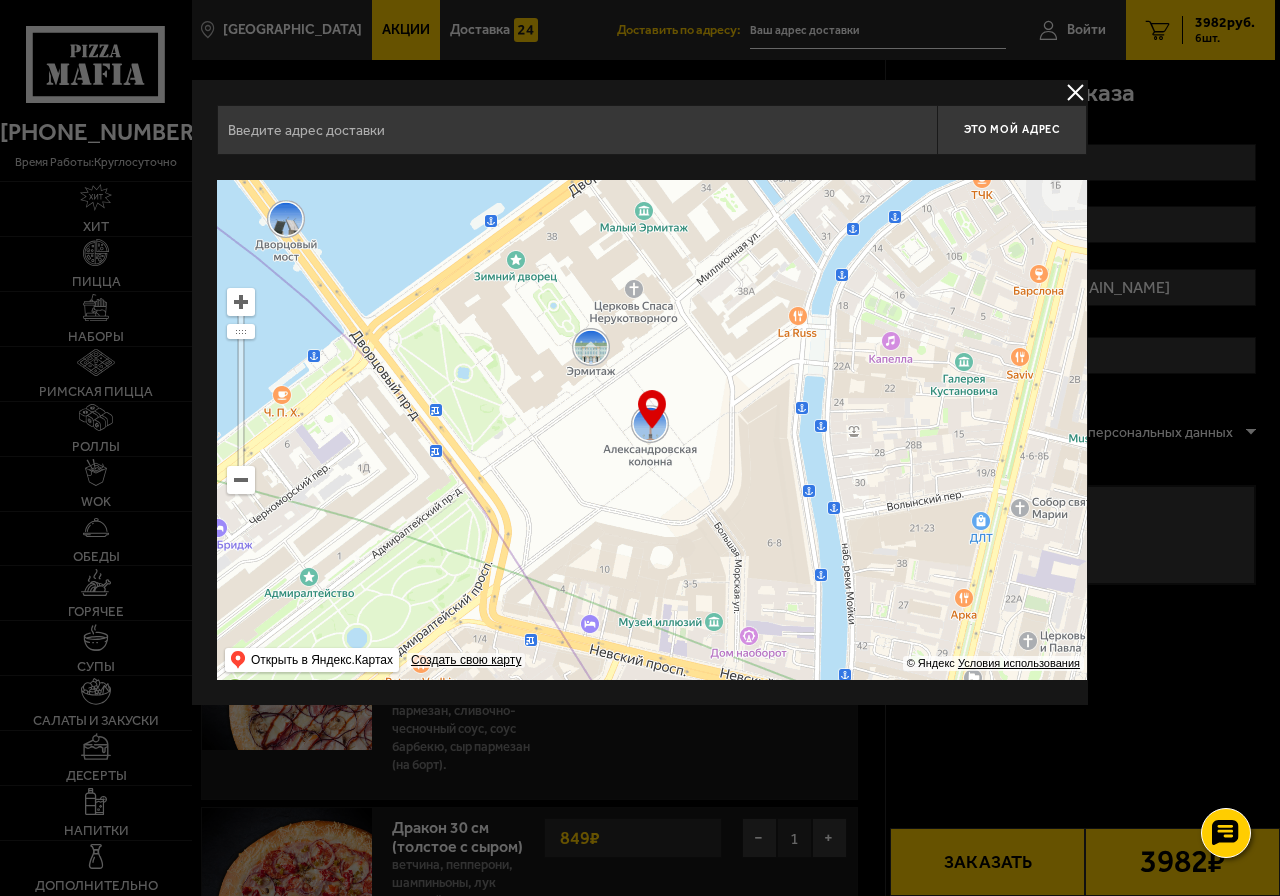 click at bounding box center [577, 130] 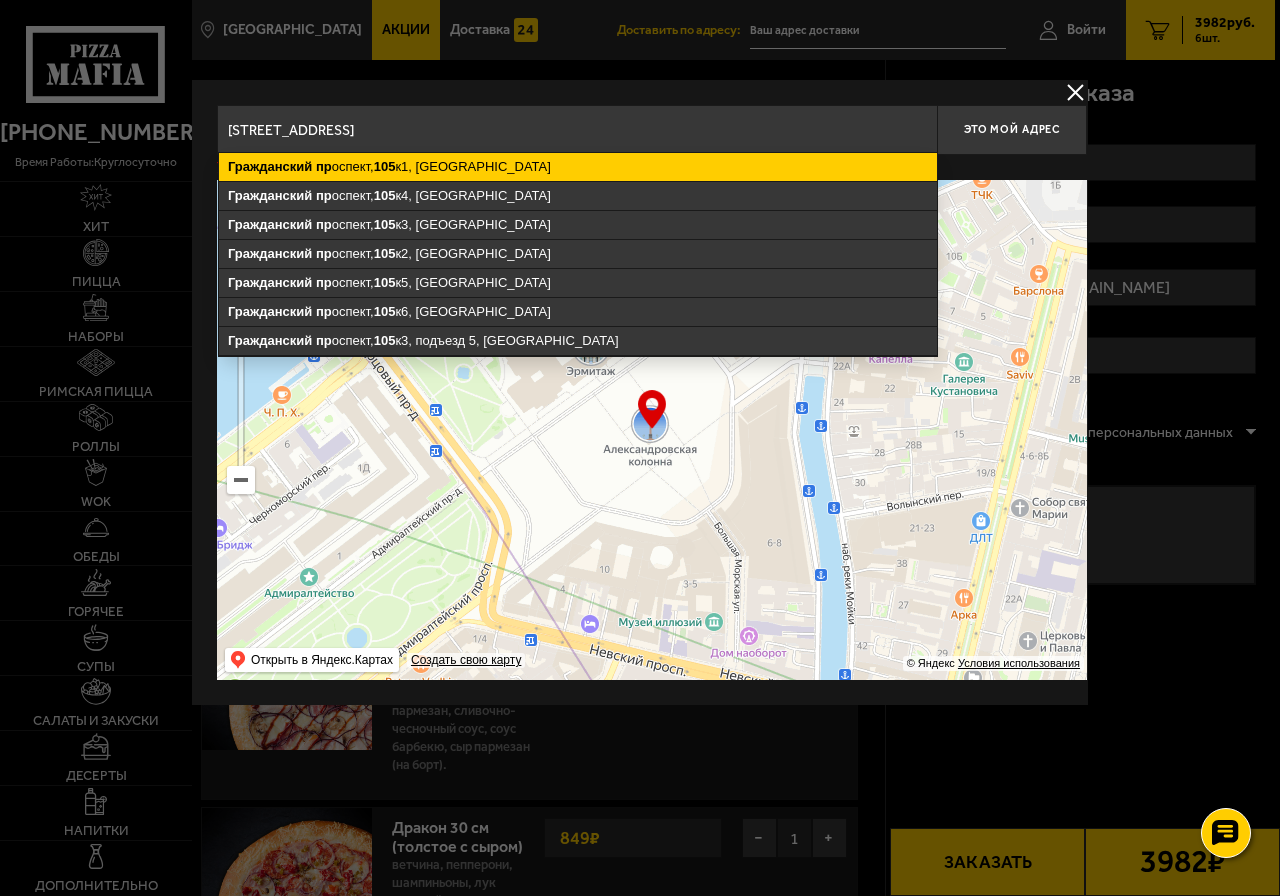 click on "[STREET_ADDRESS]" at bounding box center [578, 167] 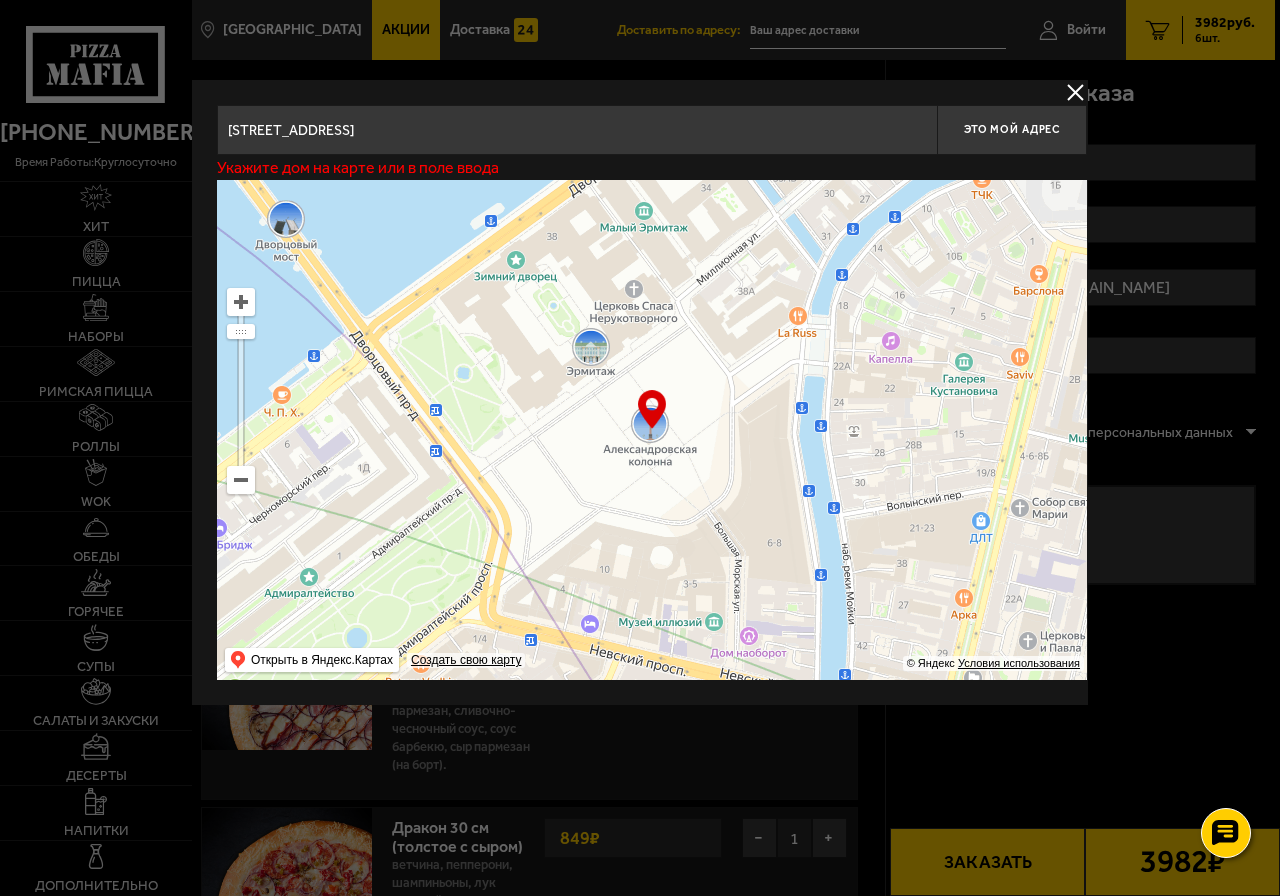 type on "[STREET_ADDRESS]" 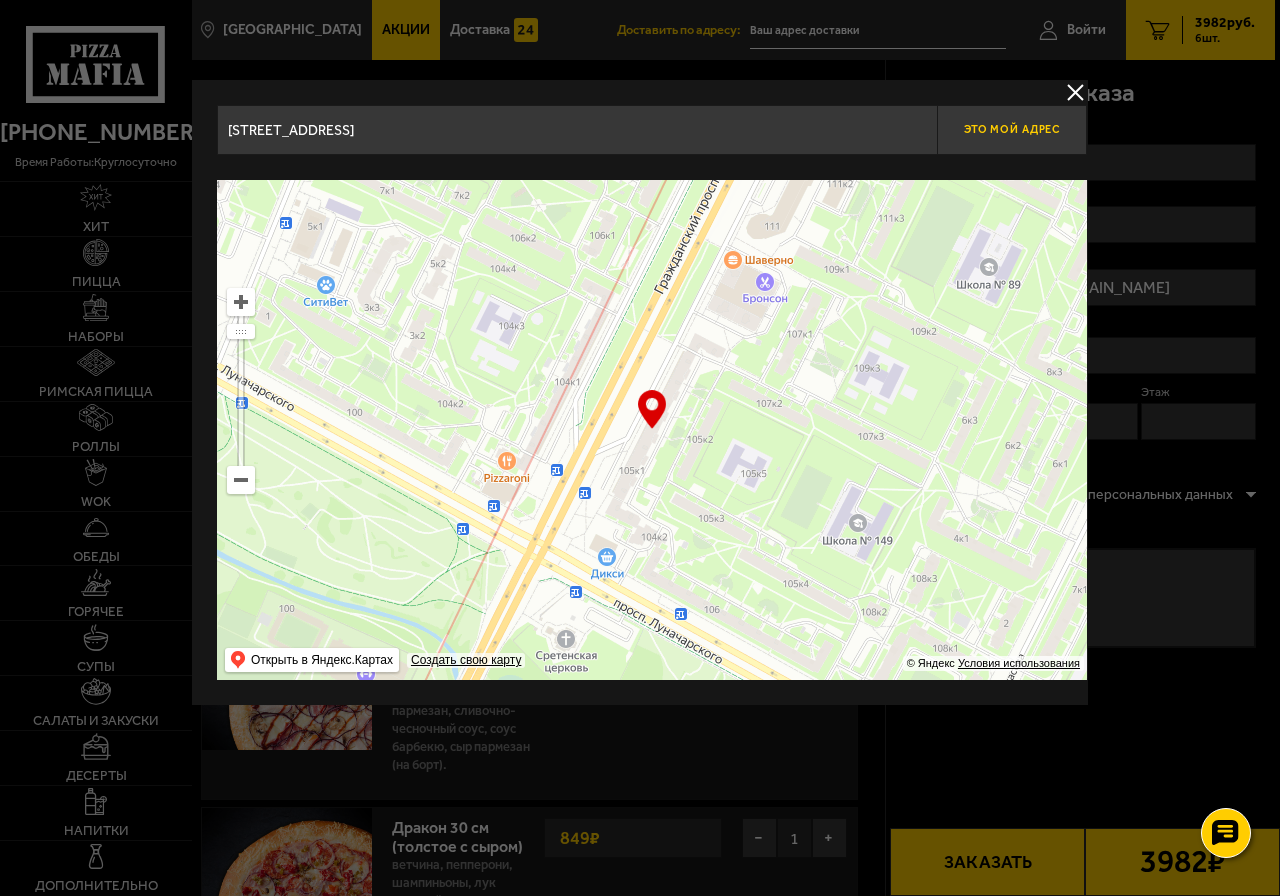 click on "Это мой адрес" at bounding box center [1012, 129] 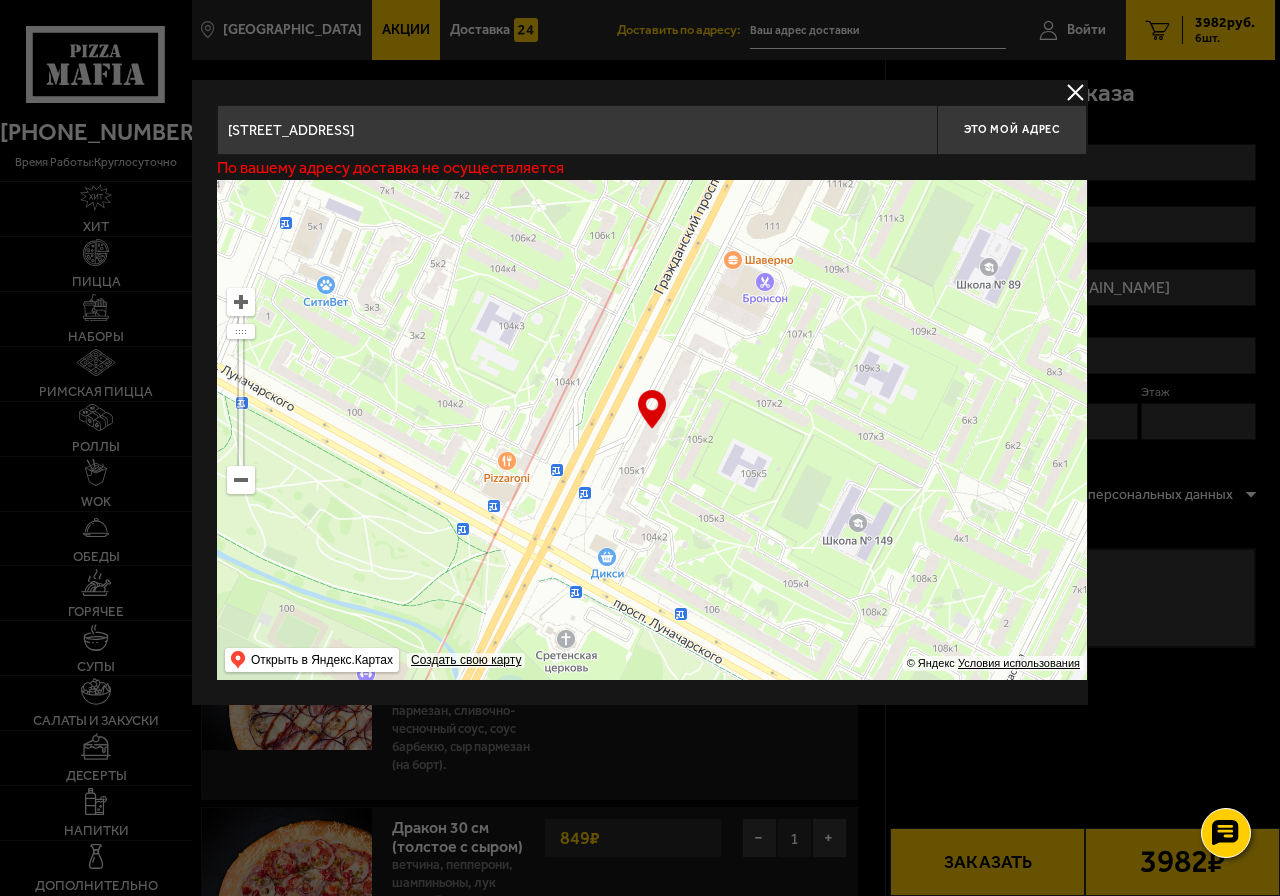 click at bounding box center (1075, 92) 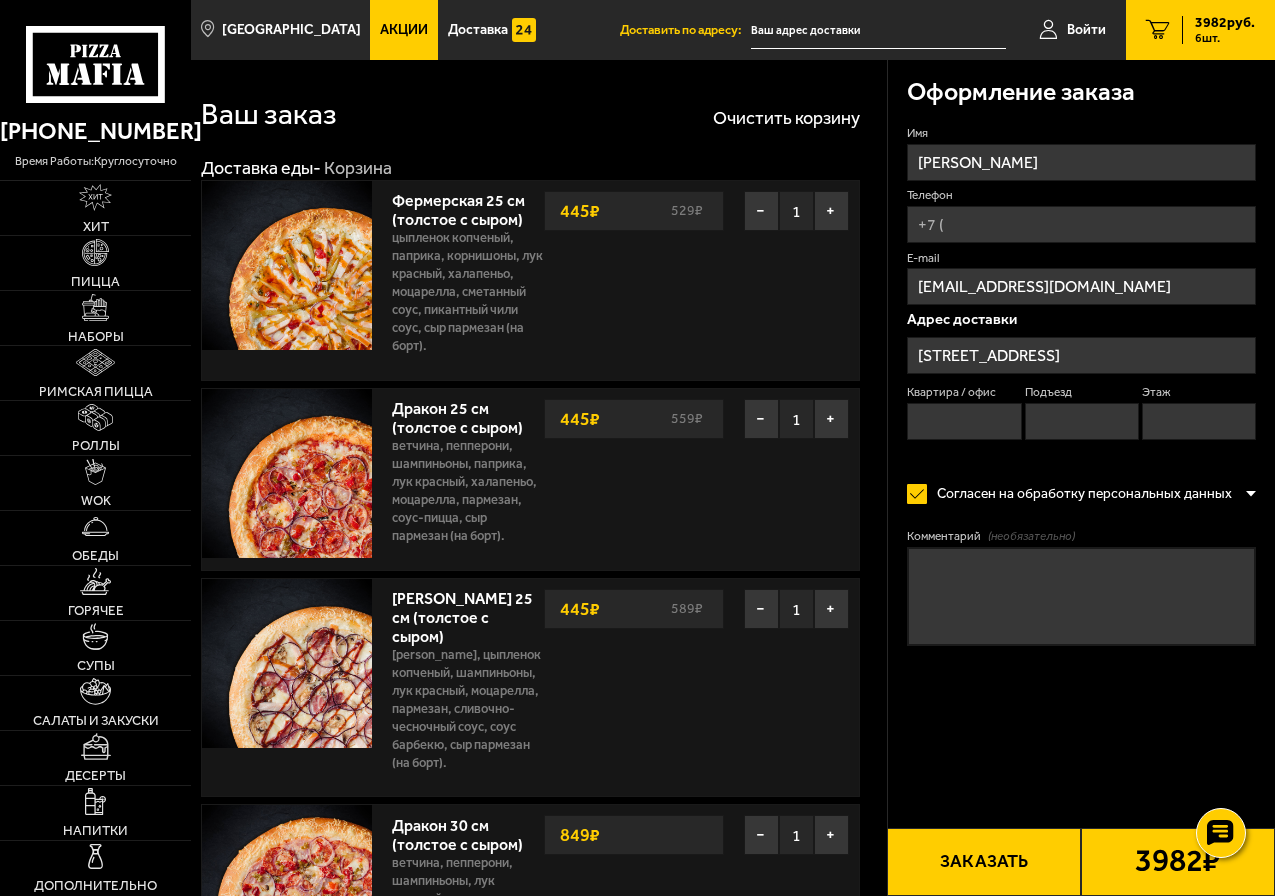 scroll, scrollTop: 300, scrollLeft: 0, axis: vertical 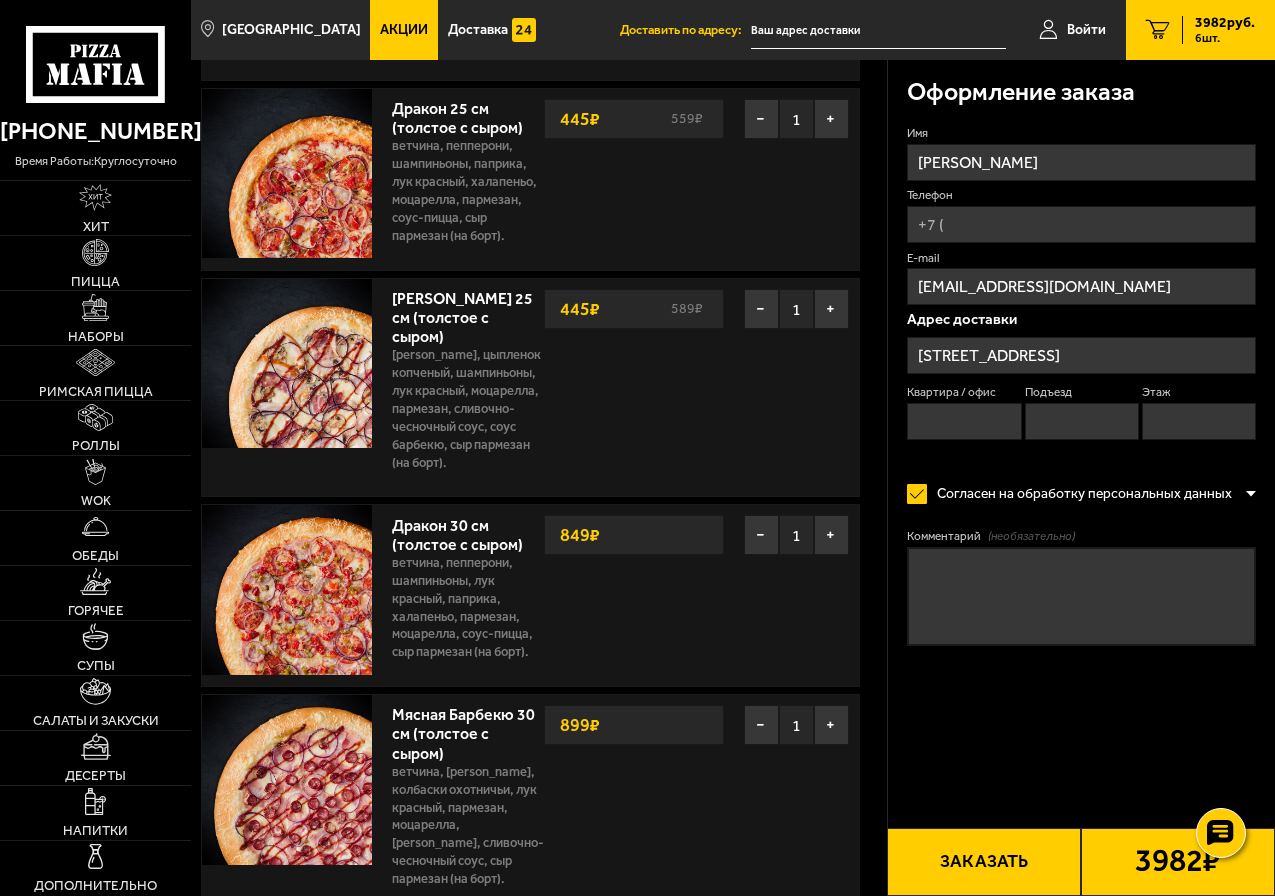 click on "Телефон" at bounding box center [1081, 224] 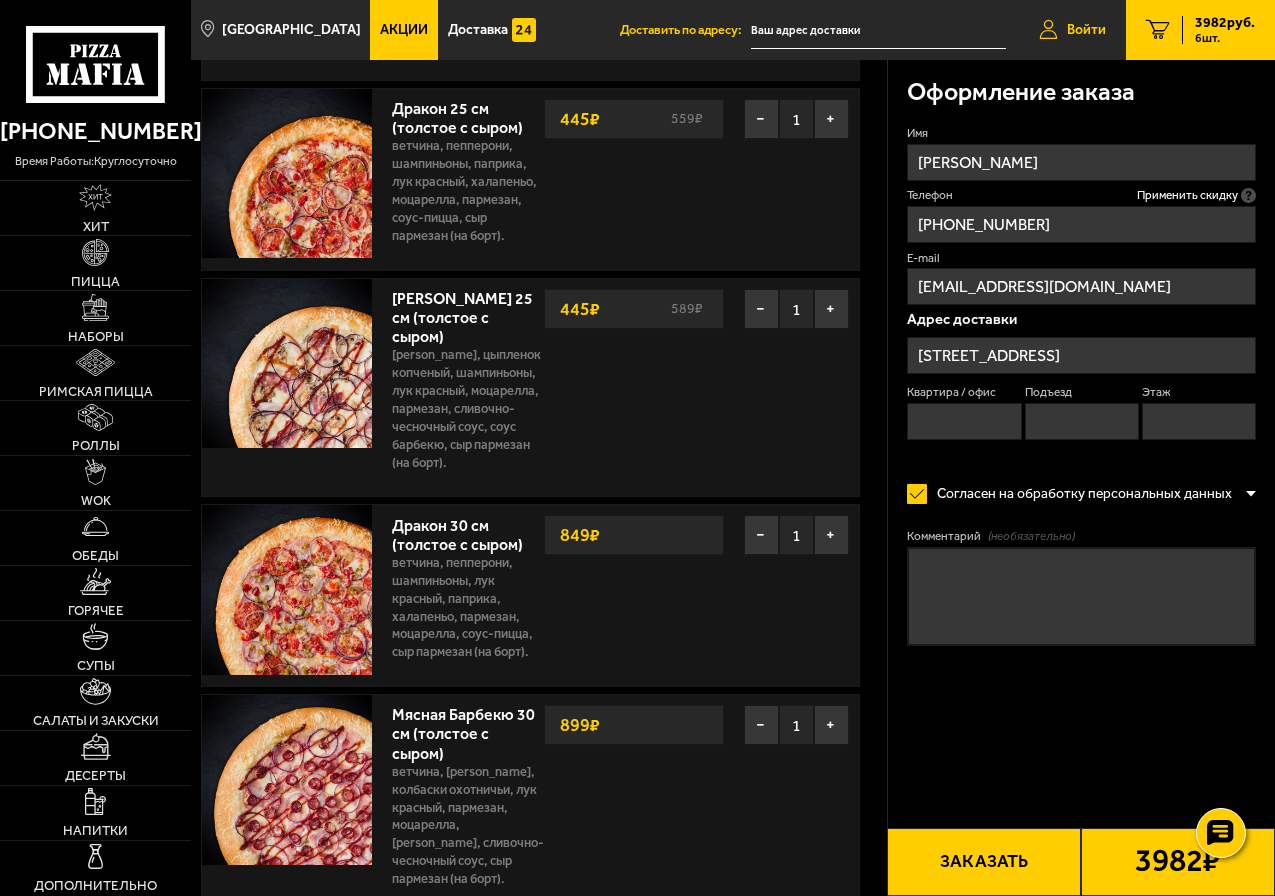 type on "[PHONE_NUMBER]" 